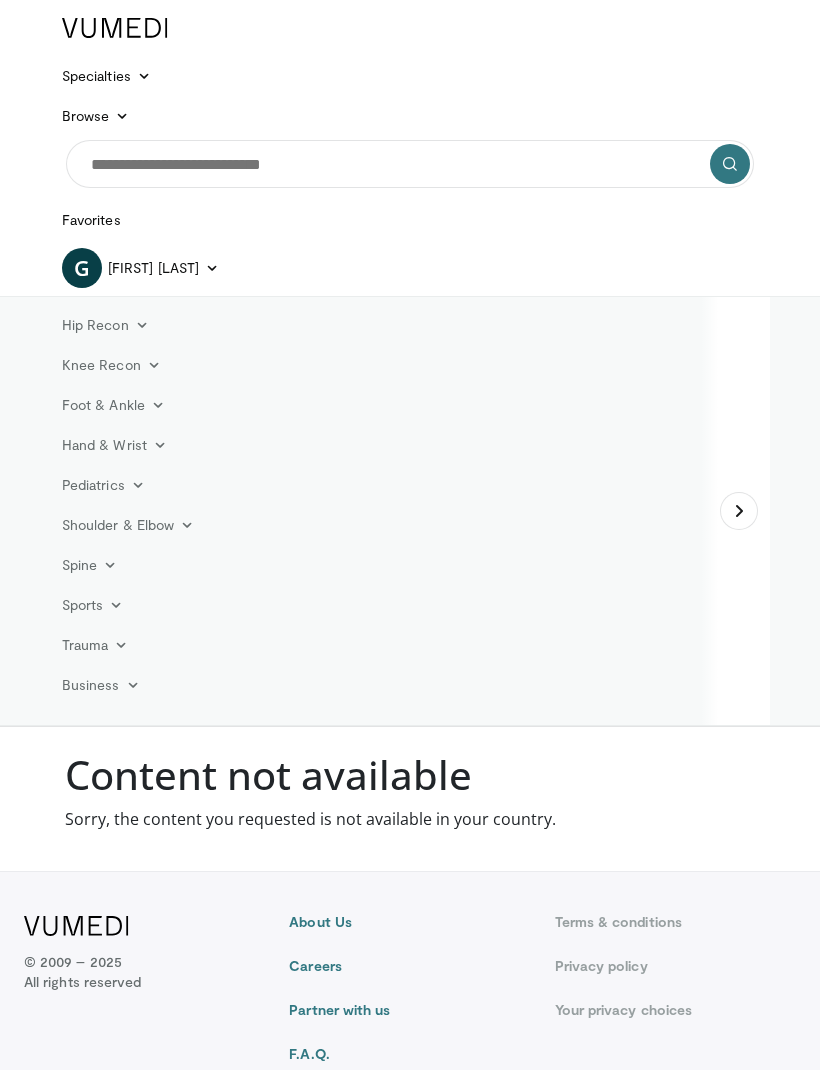scroll, scrollTop: 0, scrollLeft: 0, axis: both 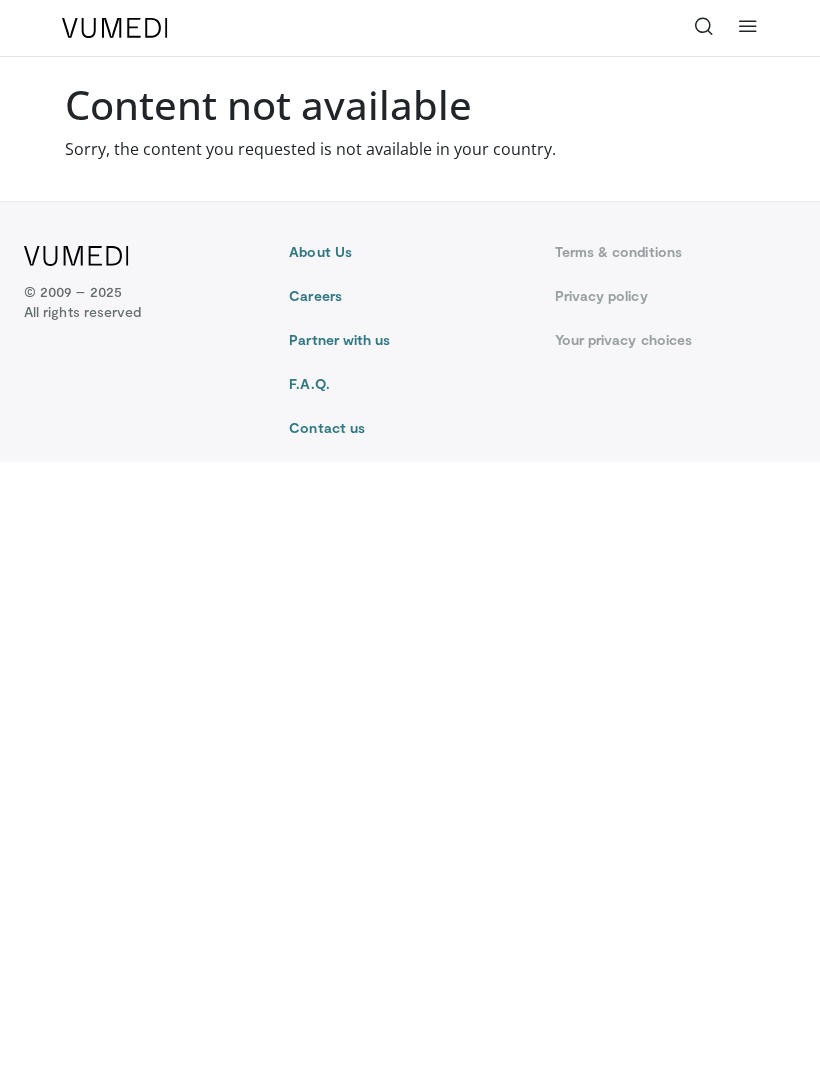click on "Specialties
Adult & Family Medicine
Allergy, Asthma, Immunology
Anesthesiology
Cardiology
Dental
Dermatology
Endocrinology
Gastroenterology & Hepatology
General Surgery
Hematology & Oncology
Infectious Disease
Nephrology
Neurology
Neurosurgery
Obstetrics & Gynecology
Ophthalmology
Oral Maxillofacial
Orthopaedics
Otolaryngology
Pediatrics
Plastic Surgery
Podiatry
Psychiatry
Pulmonology
Radiation Oncology
Radiology
Rheumatology
Urology" at bounding box center [410, 535] 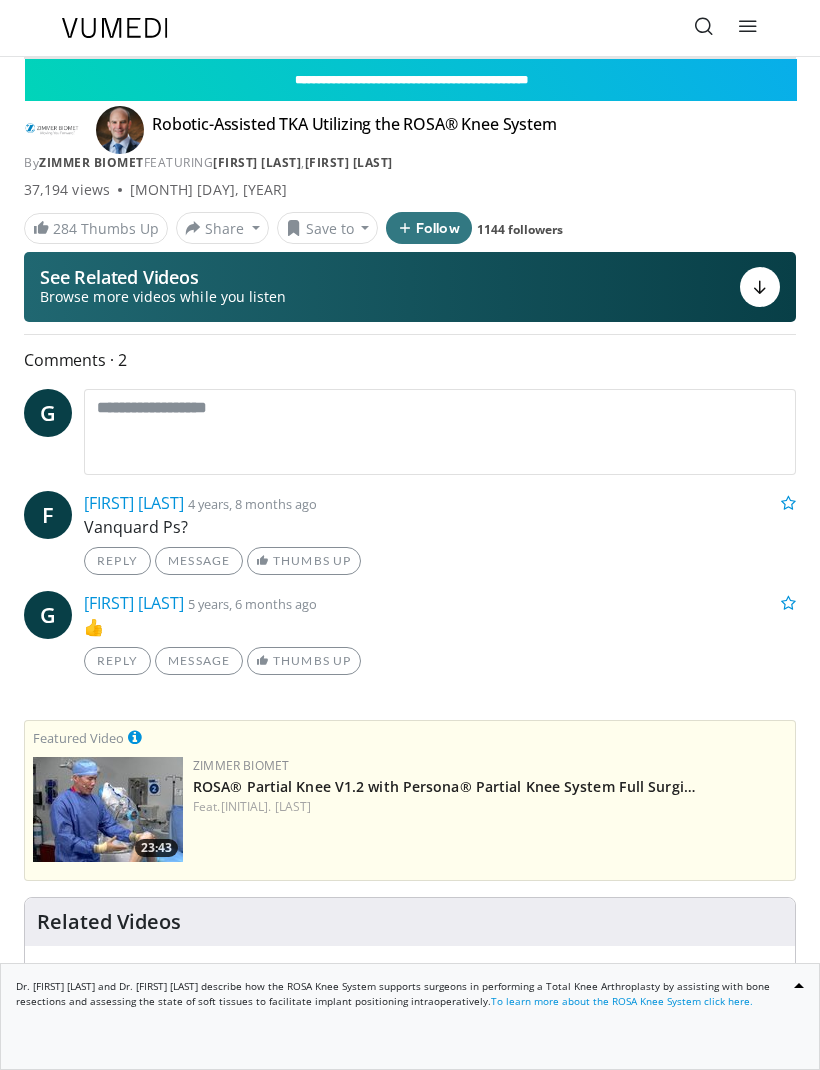 scroll, scrollTop: 0, scrollLeft: 0, axis: both 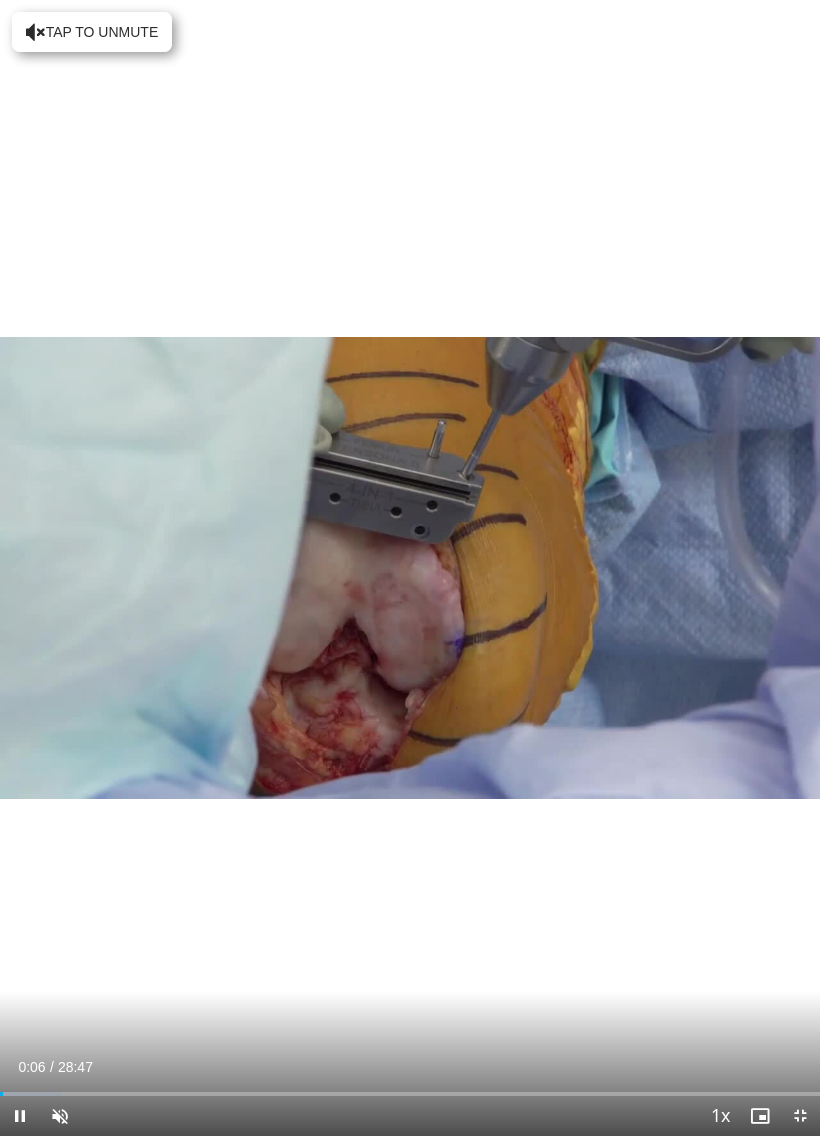 click on "10 seconds
Tap to unmute" at bounding box center (410, 568) 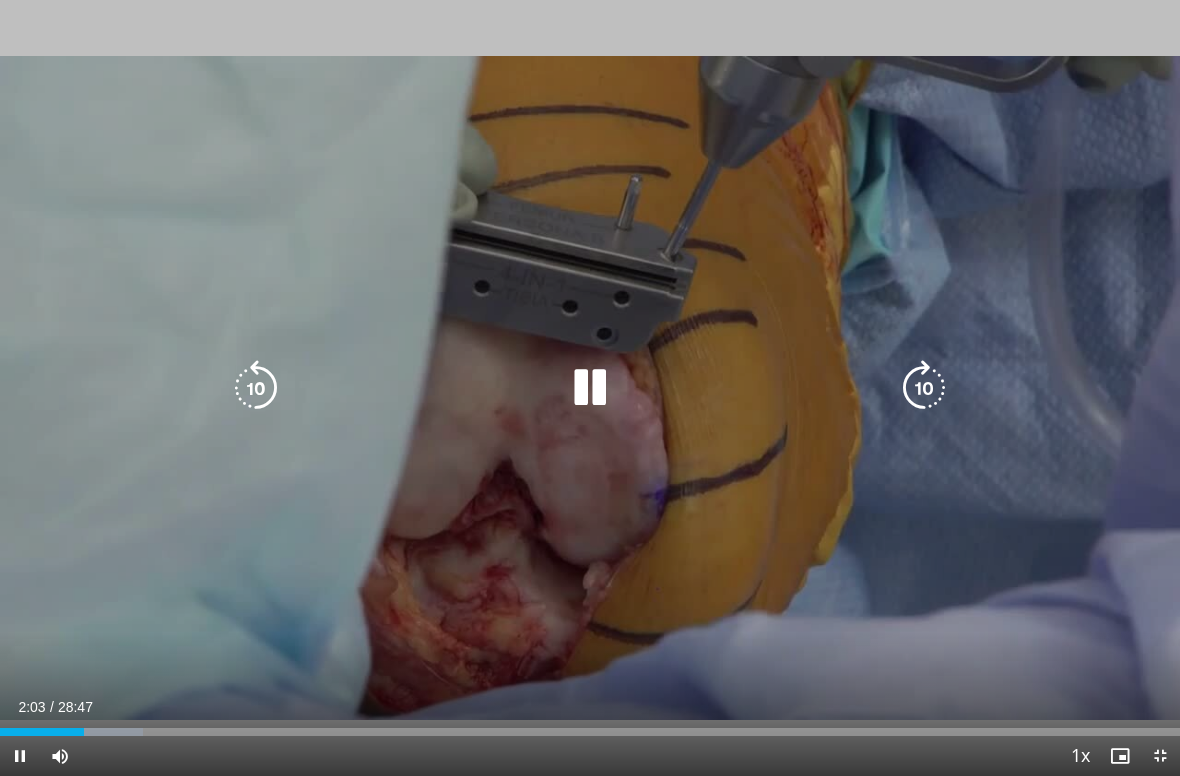 click at bounding box center [256, 388] 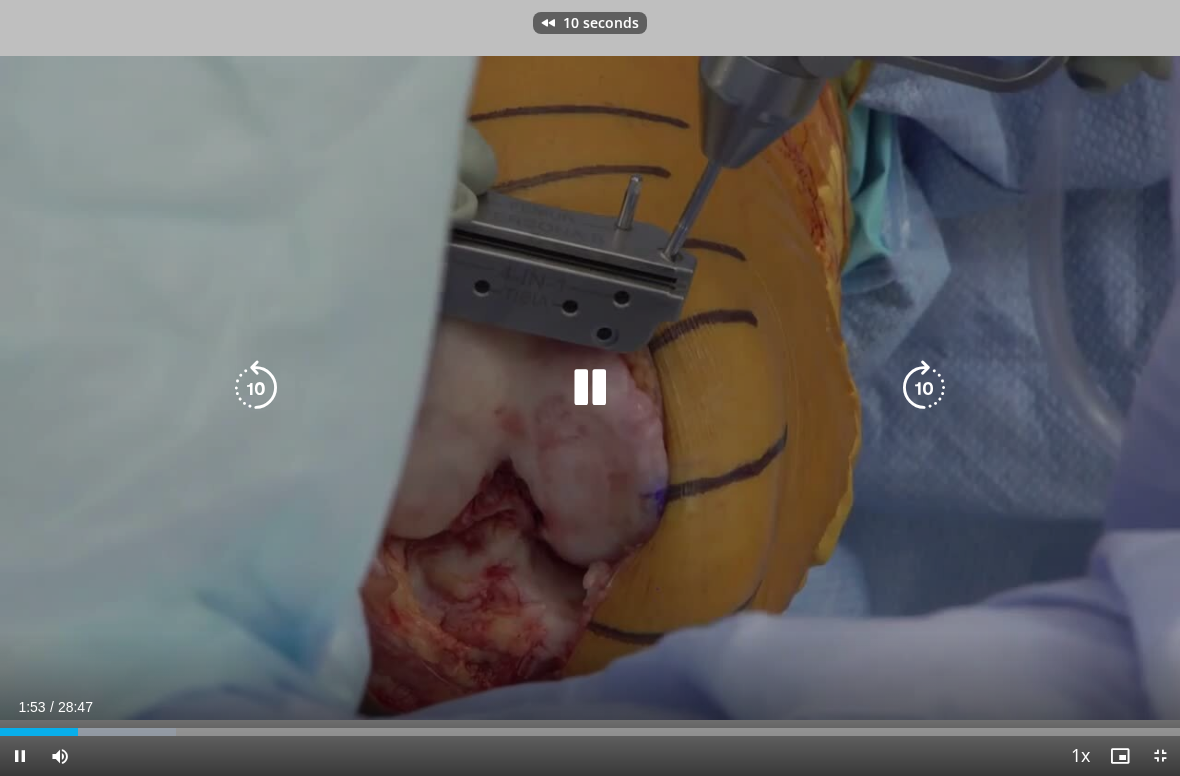 click at bounding box center (256, 388) 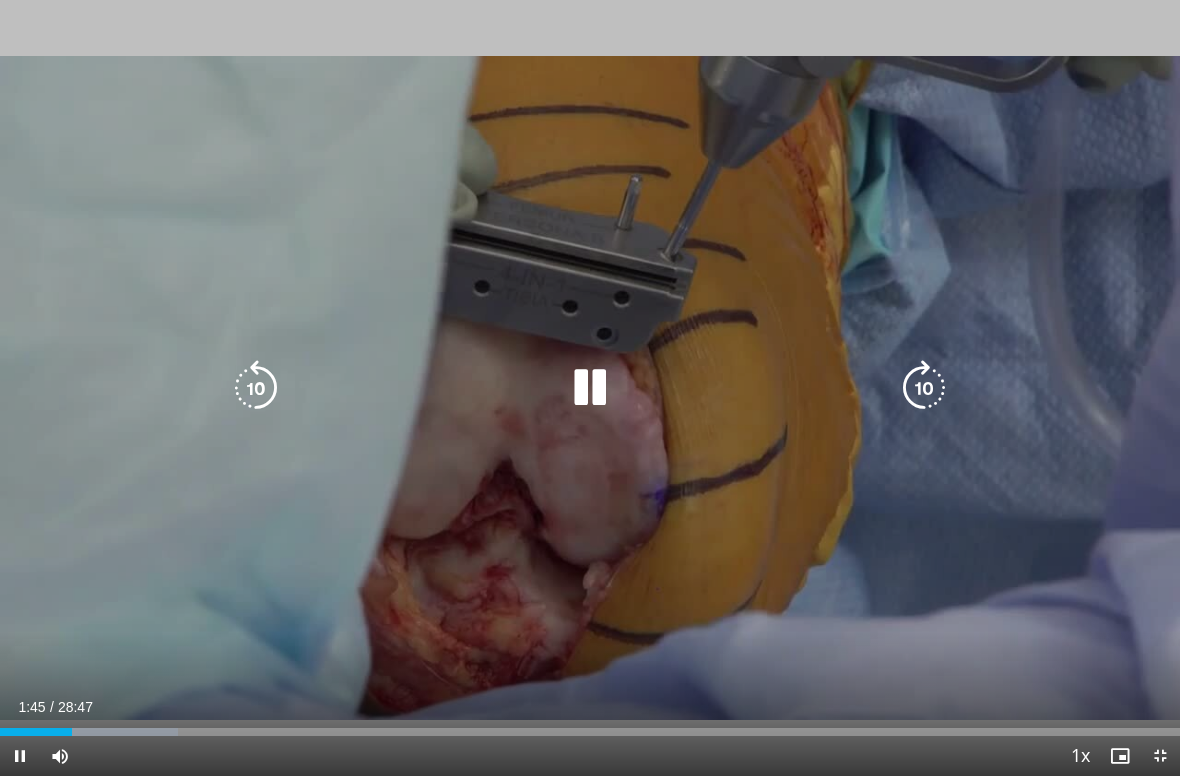 click at bounding box center (256, 388) 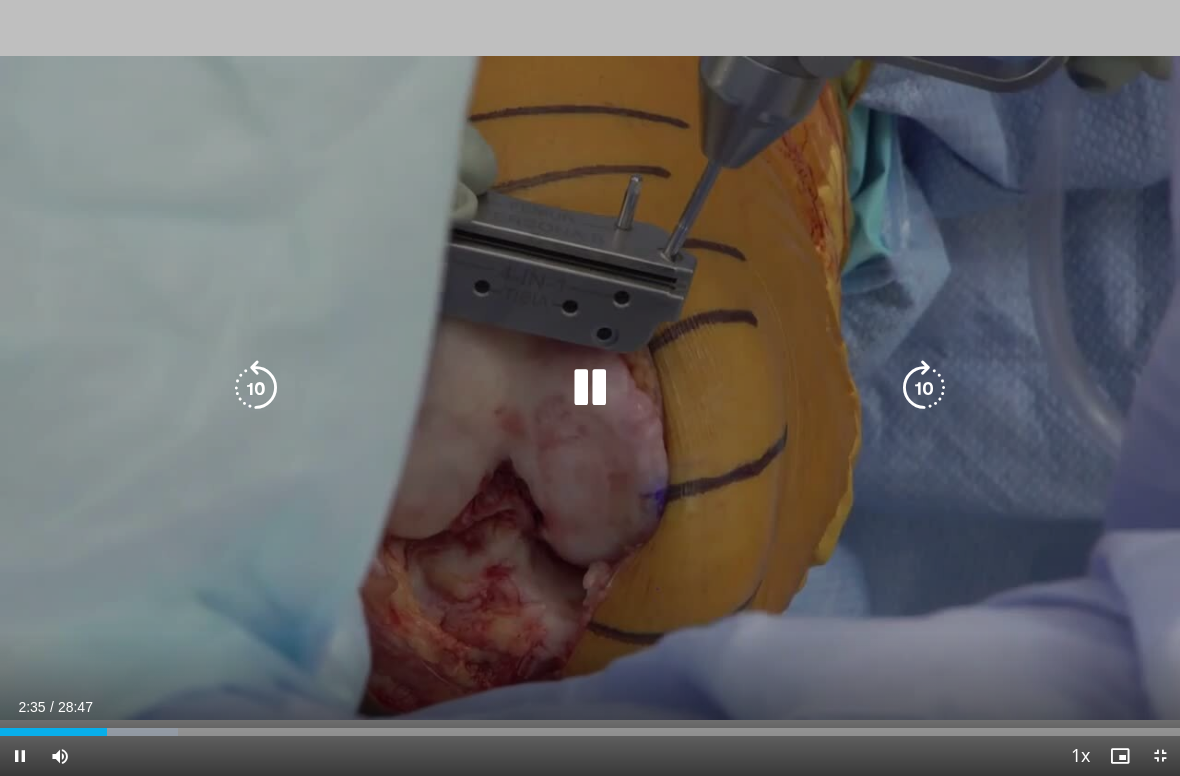 click at bounding box center [256, 388] 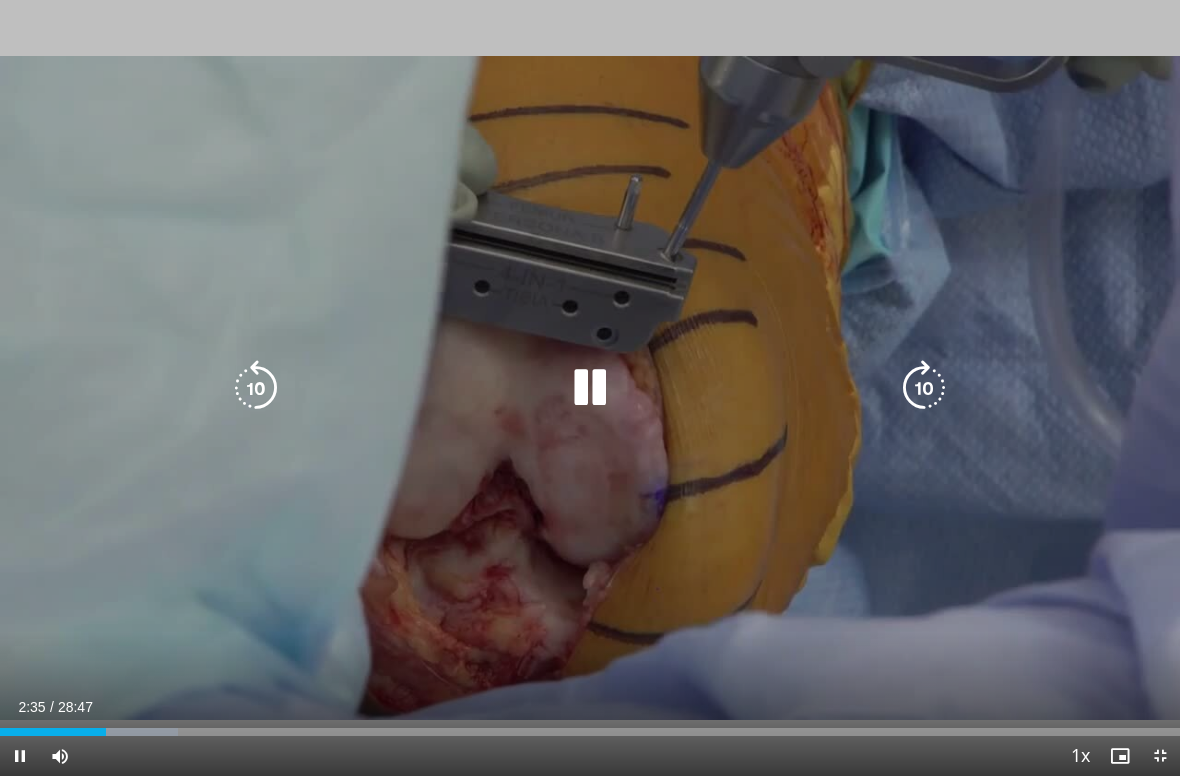 click at bounding box center (256, 388) 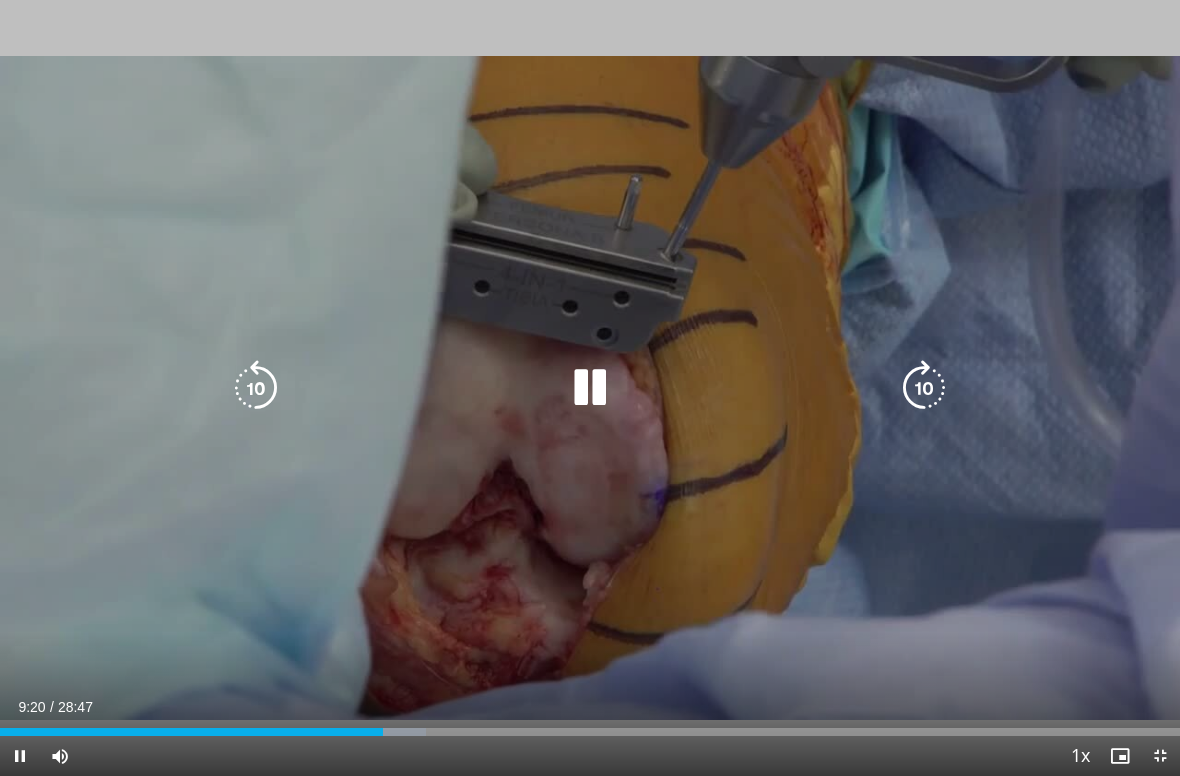 click at bounding box center (256, 388) 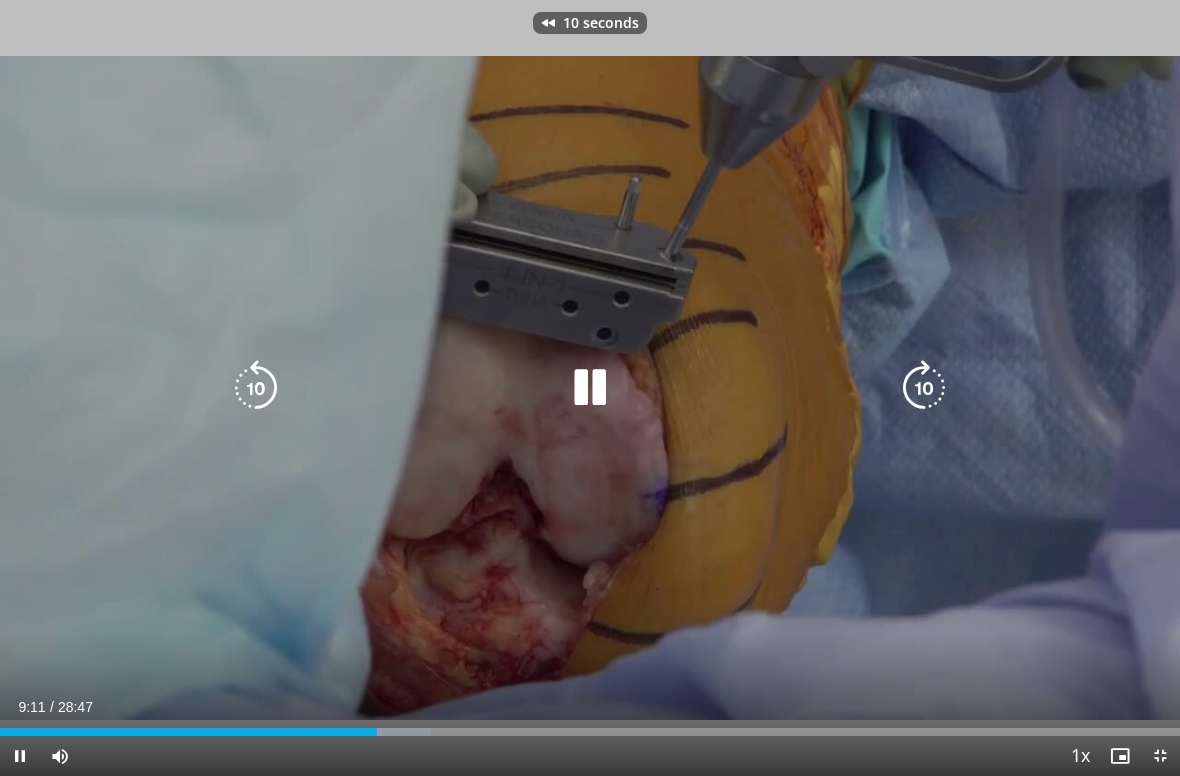 click at bounding box center (256, 388) 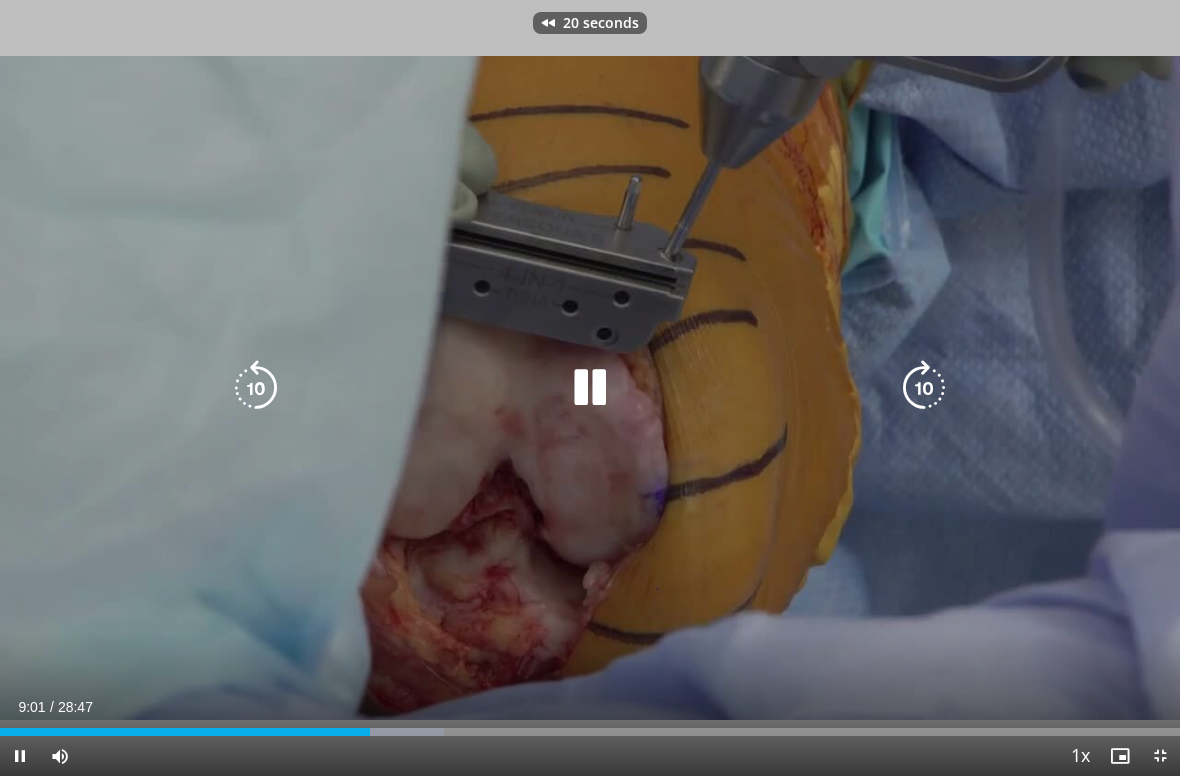 click at bounding box center [256, 388] 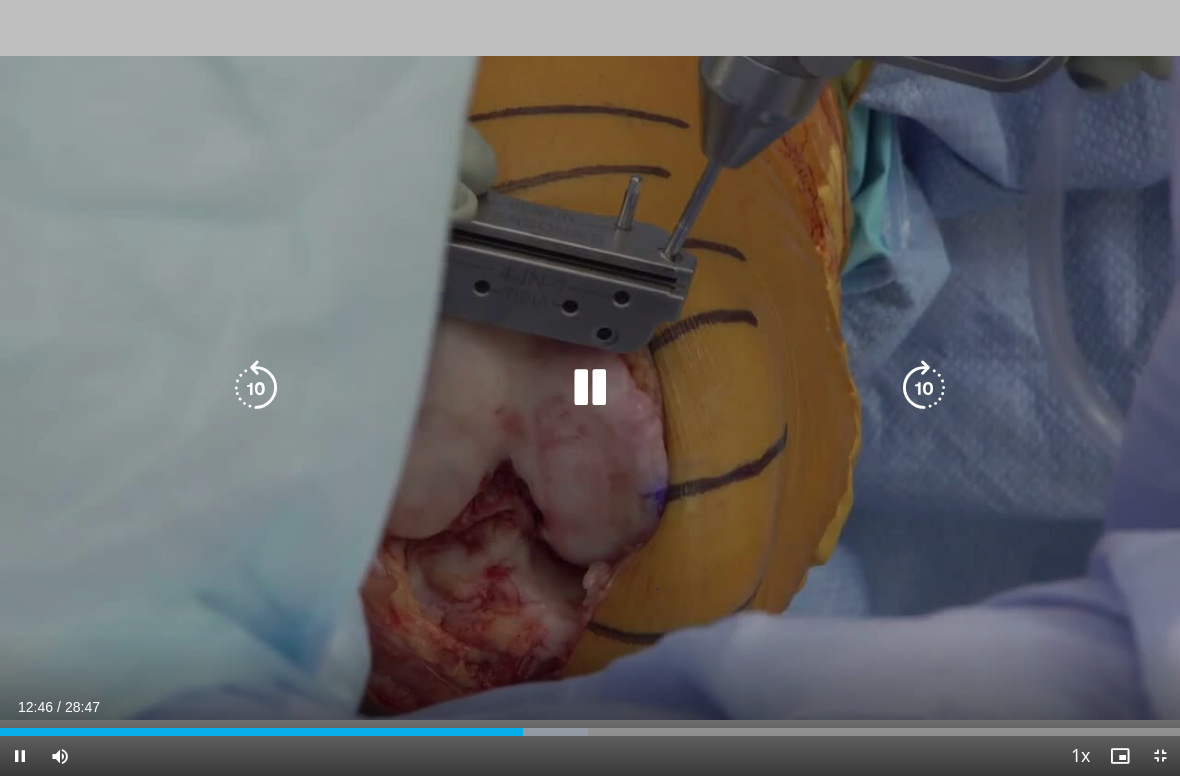 click at bounding box center [256, 388] 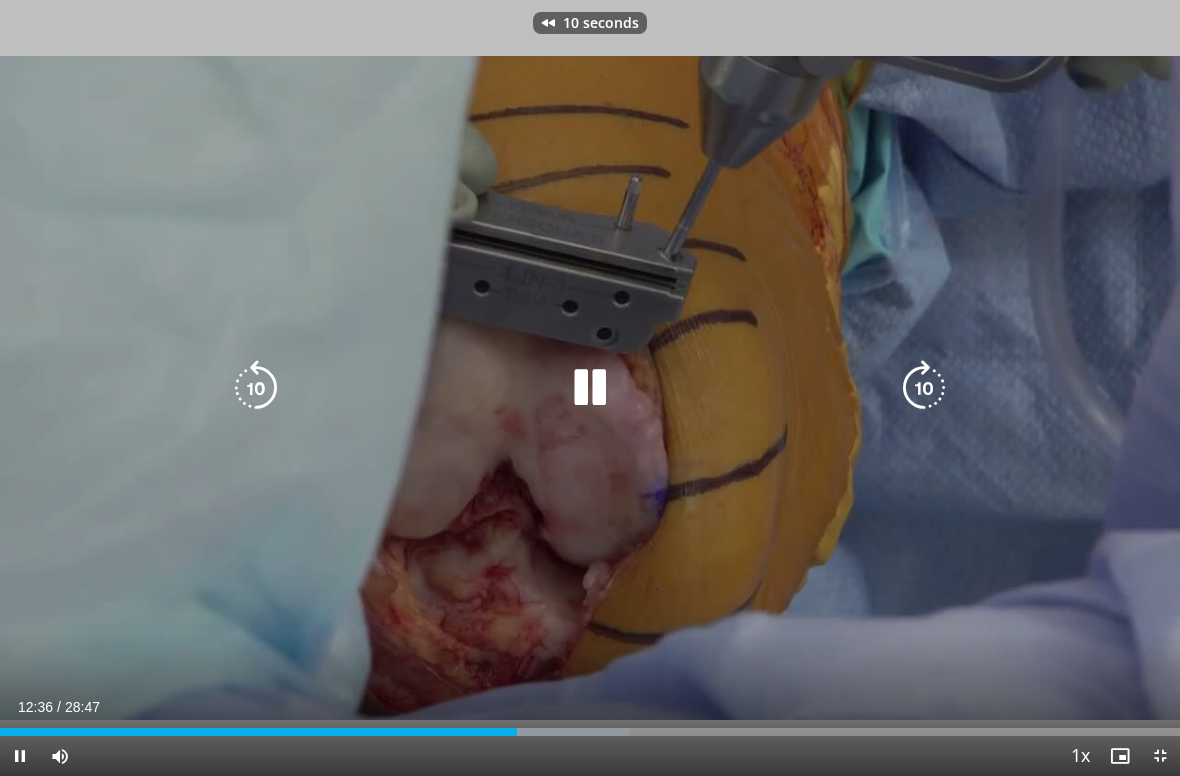 click at bounding box center (256, 388) 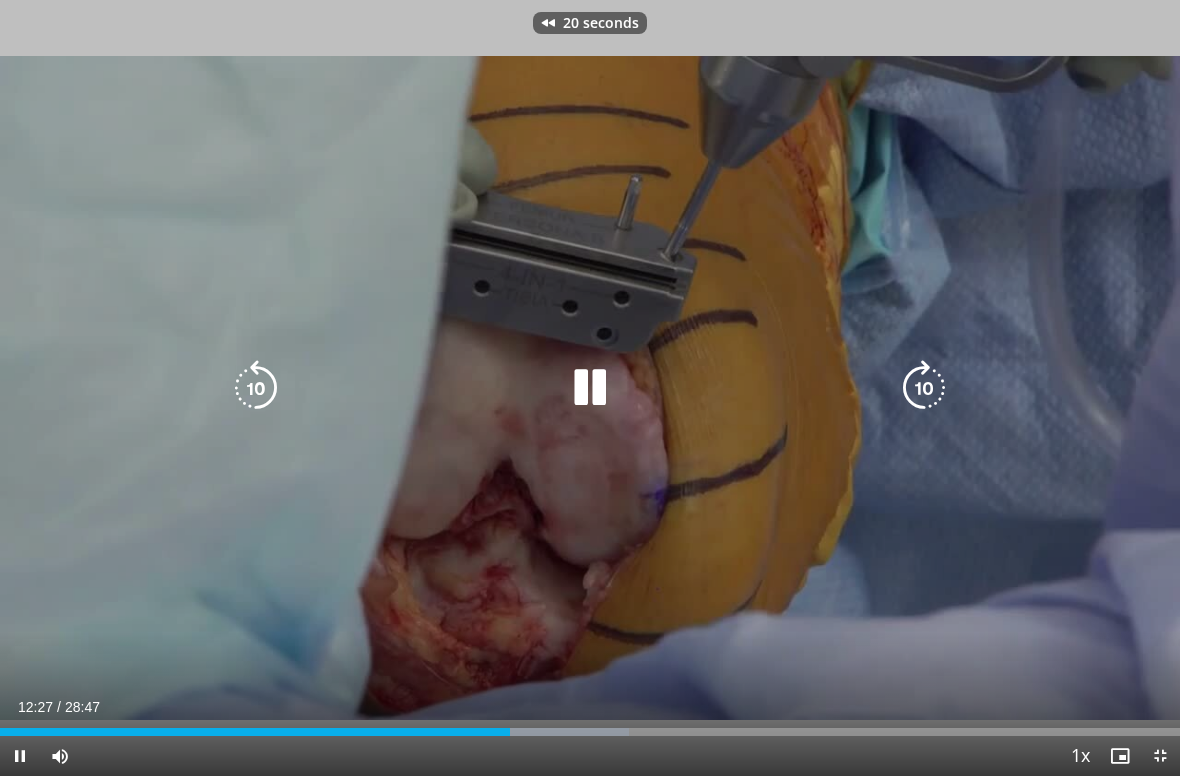 click at bounding box center [256, 388] 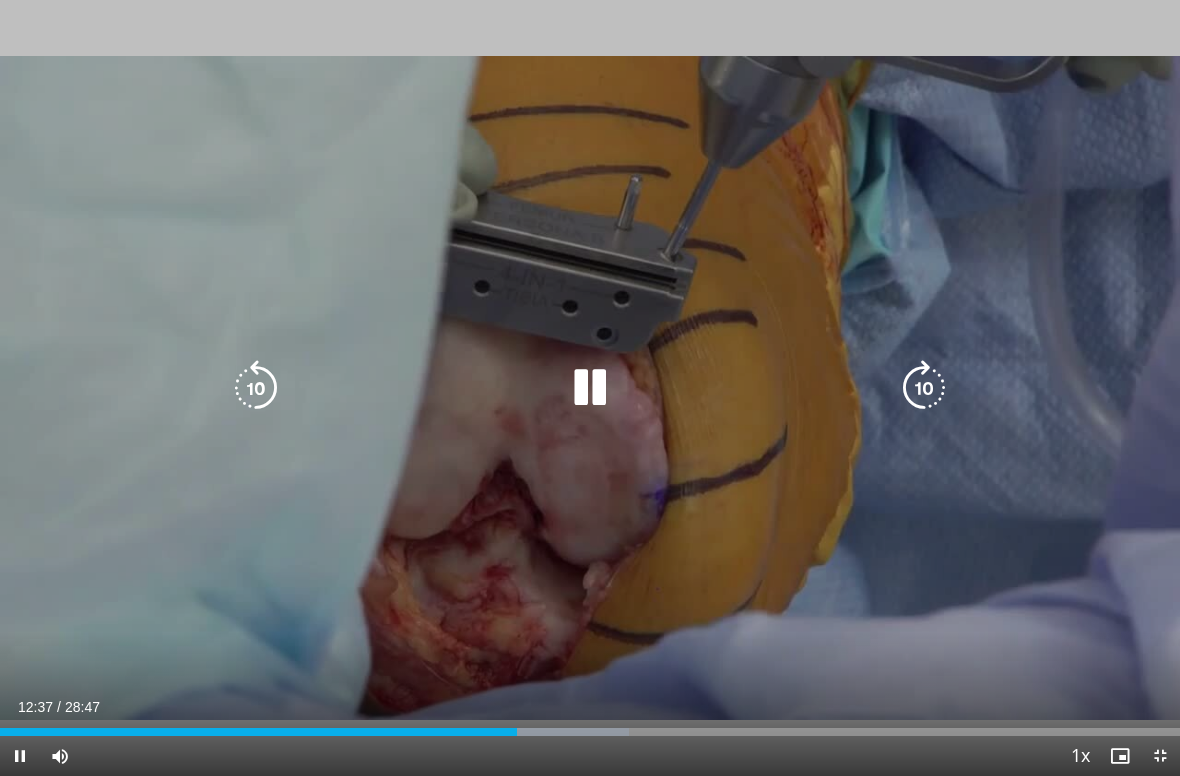 click at bounding box center (256, 388) 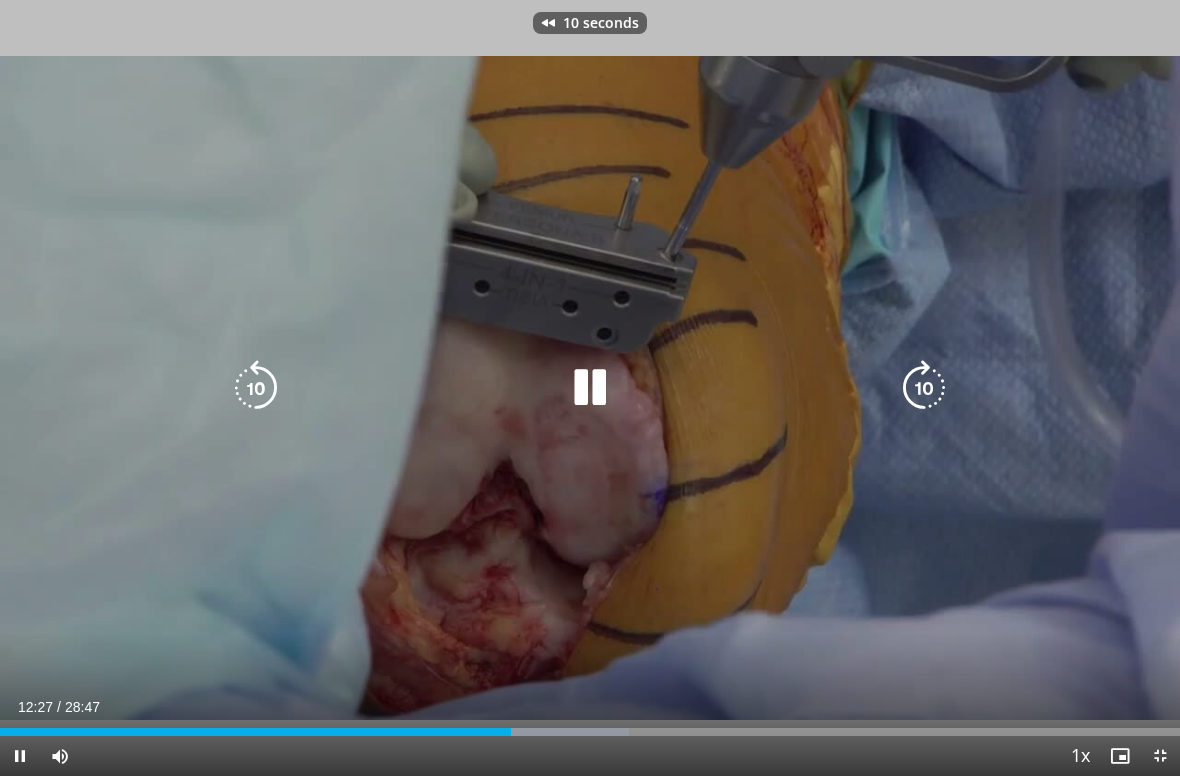 click at bounding box center (256, 388) 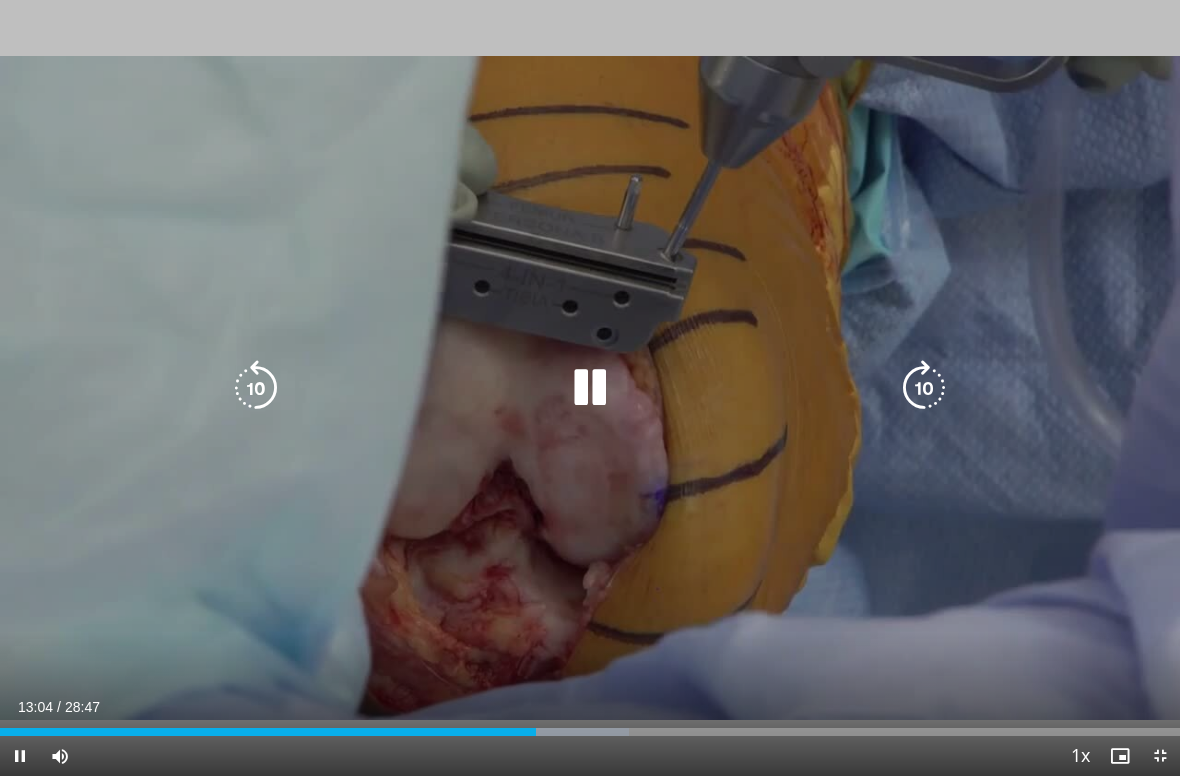 click at bounding box center (256, 388) 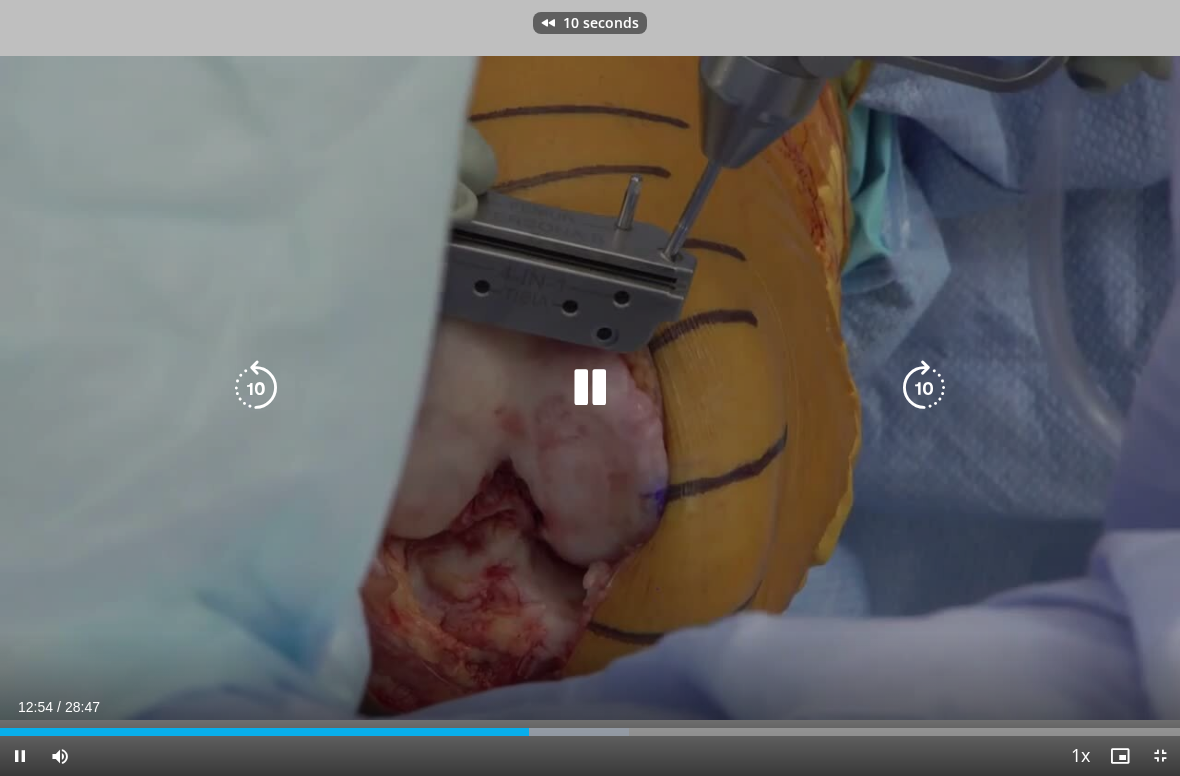 click at bounding box center (256, 388) 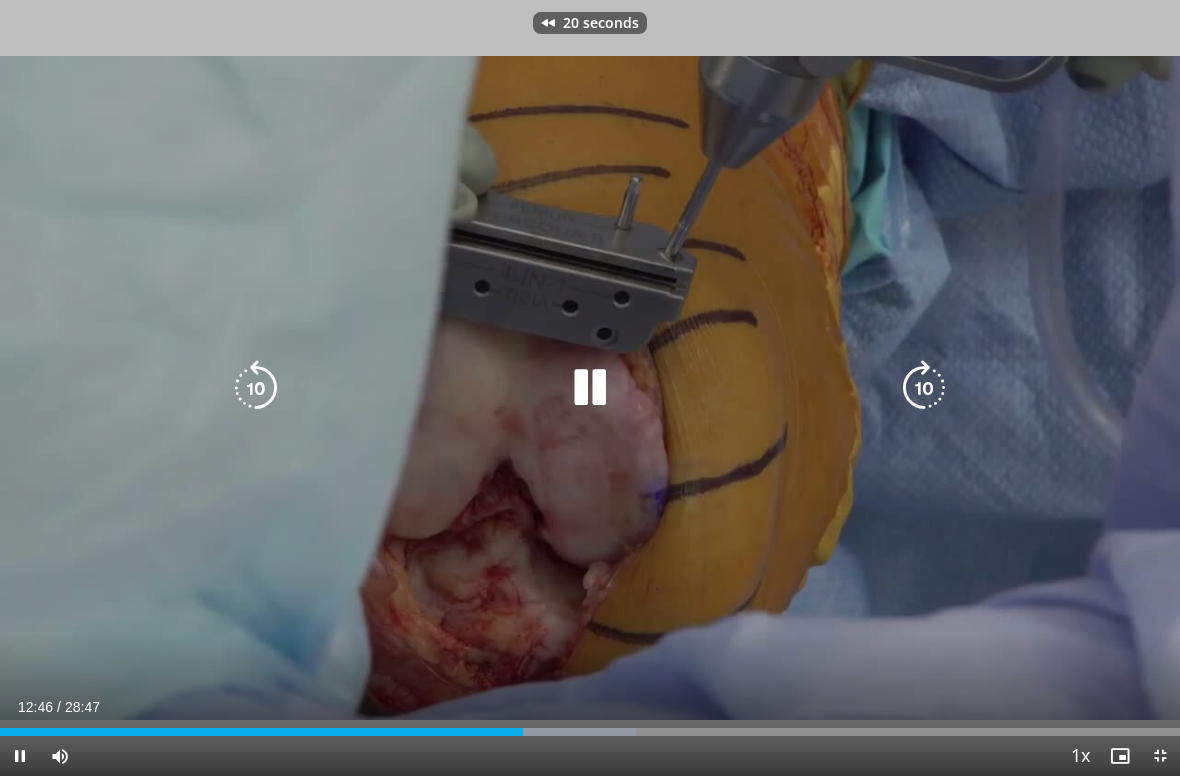 click at bounding box center (256, 388) 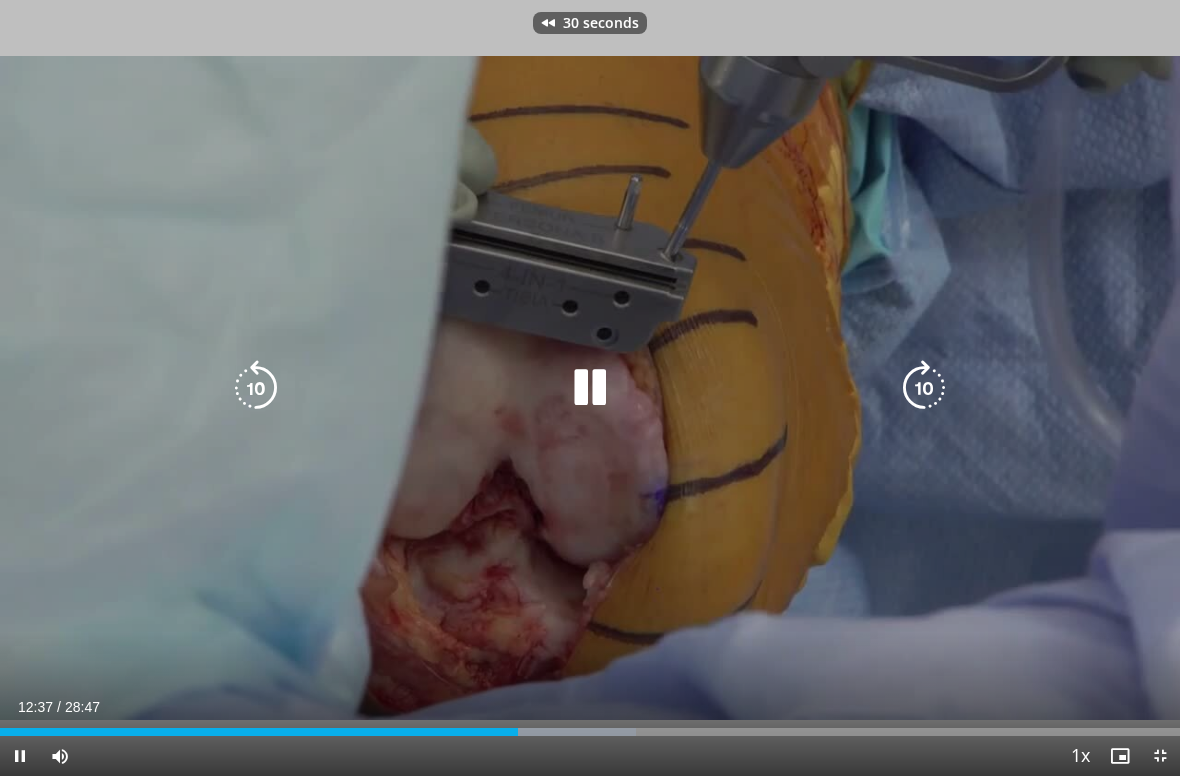 click at bounding box center (256, 388) 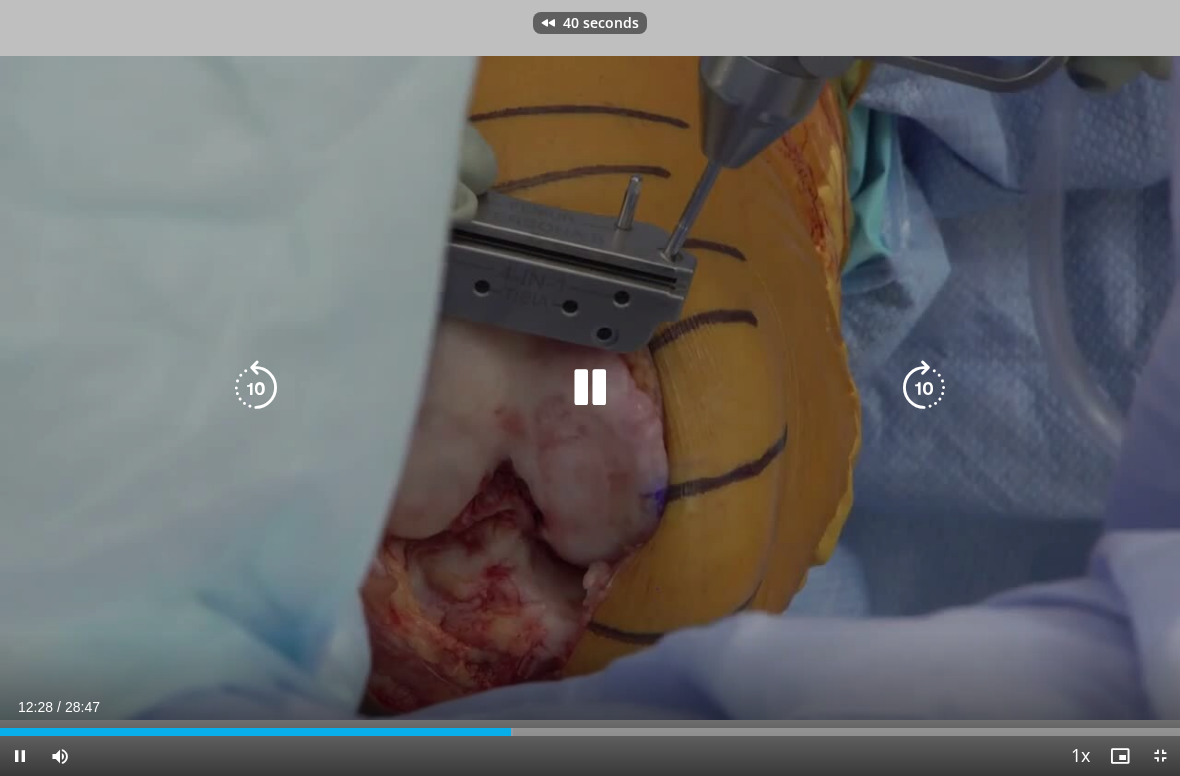click at bounding box center (256, 388) 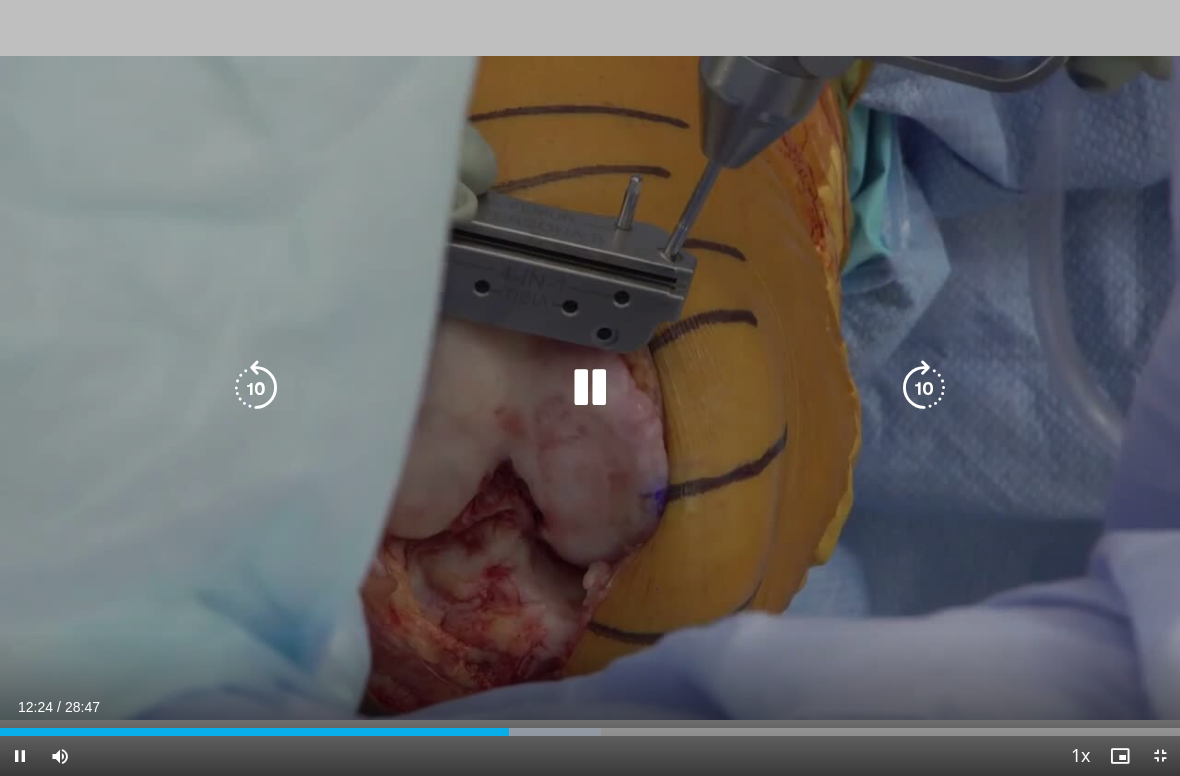 click at bounding box center (590, 388) 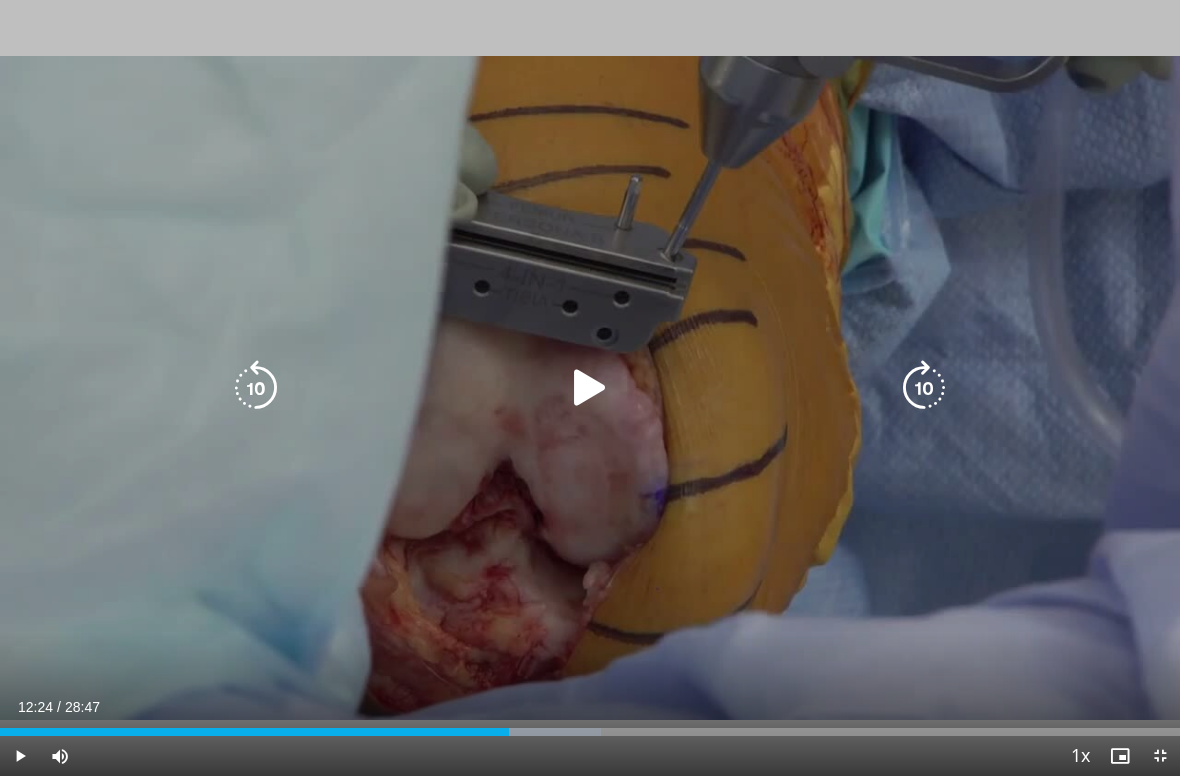 click at bounding box center [590, 388] 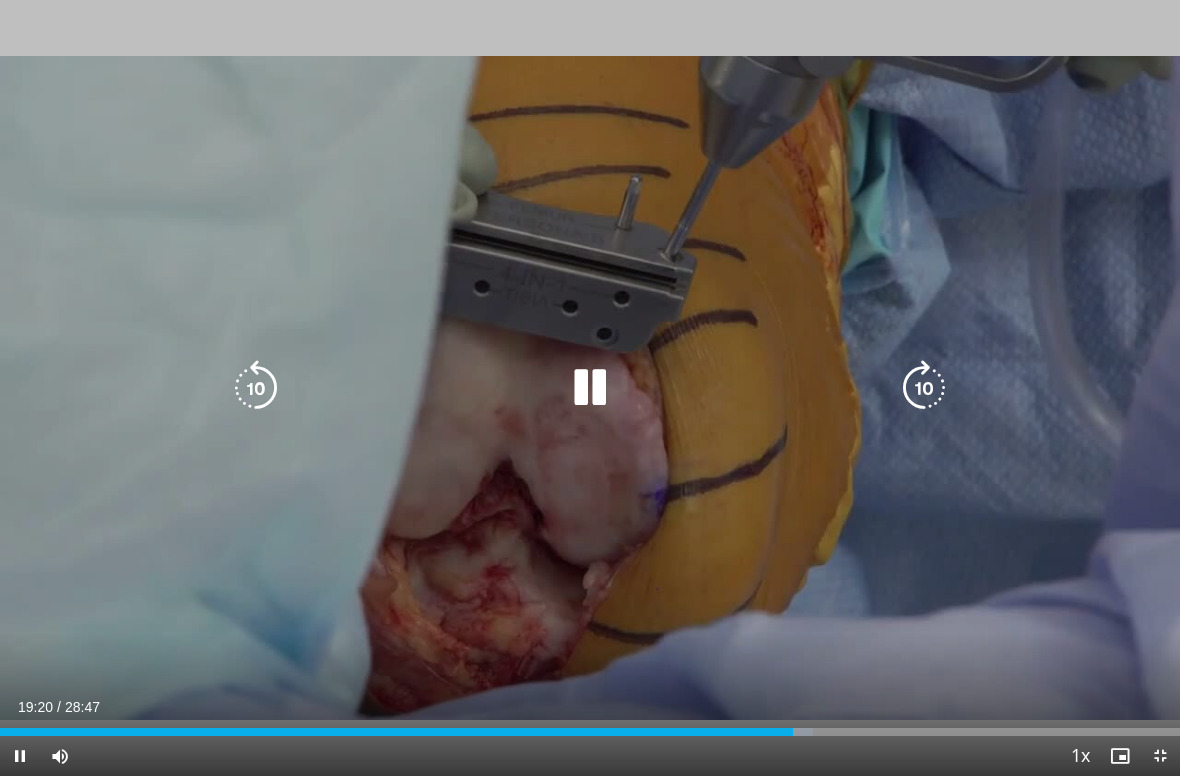 click at bounding box center (256, 388) 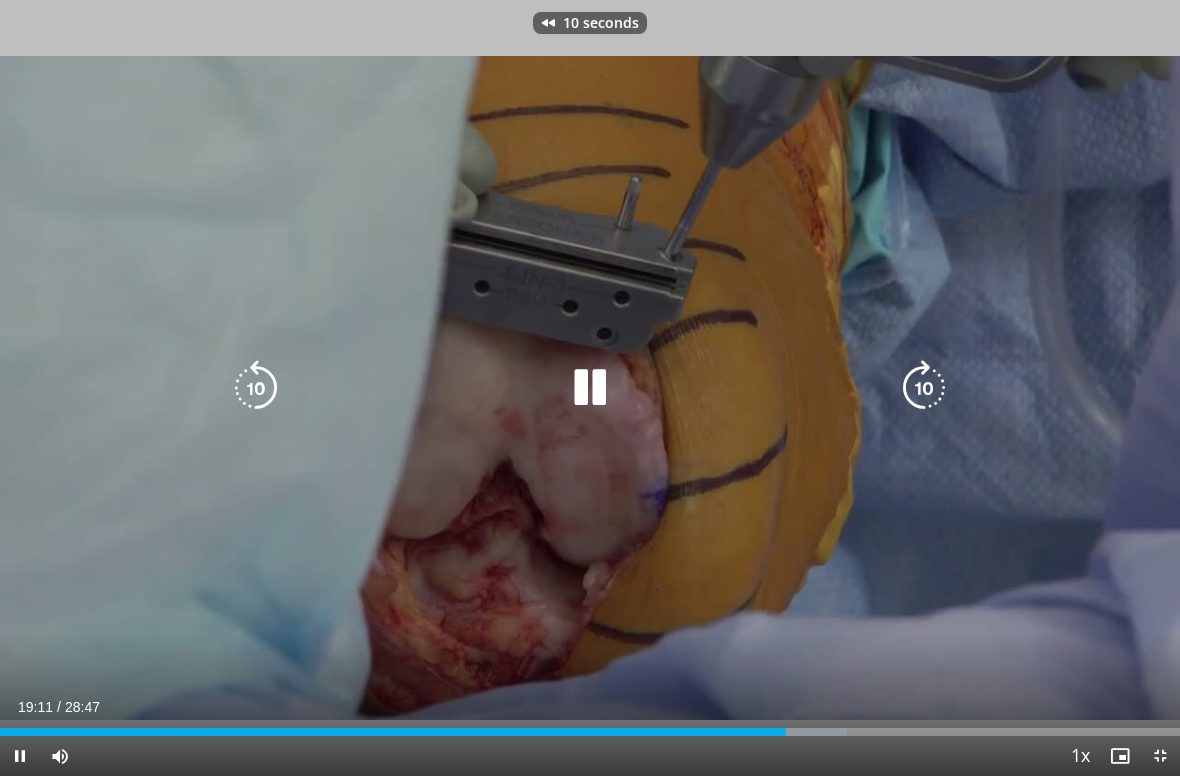 click at bounding box center [256, 388] 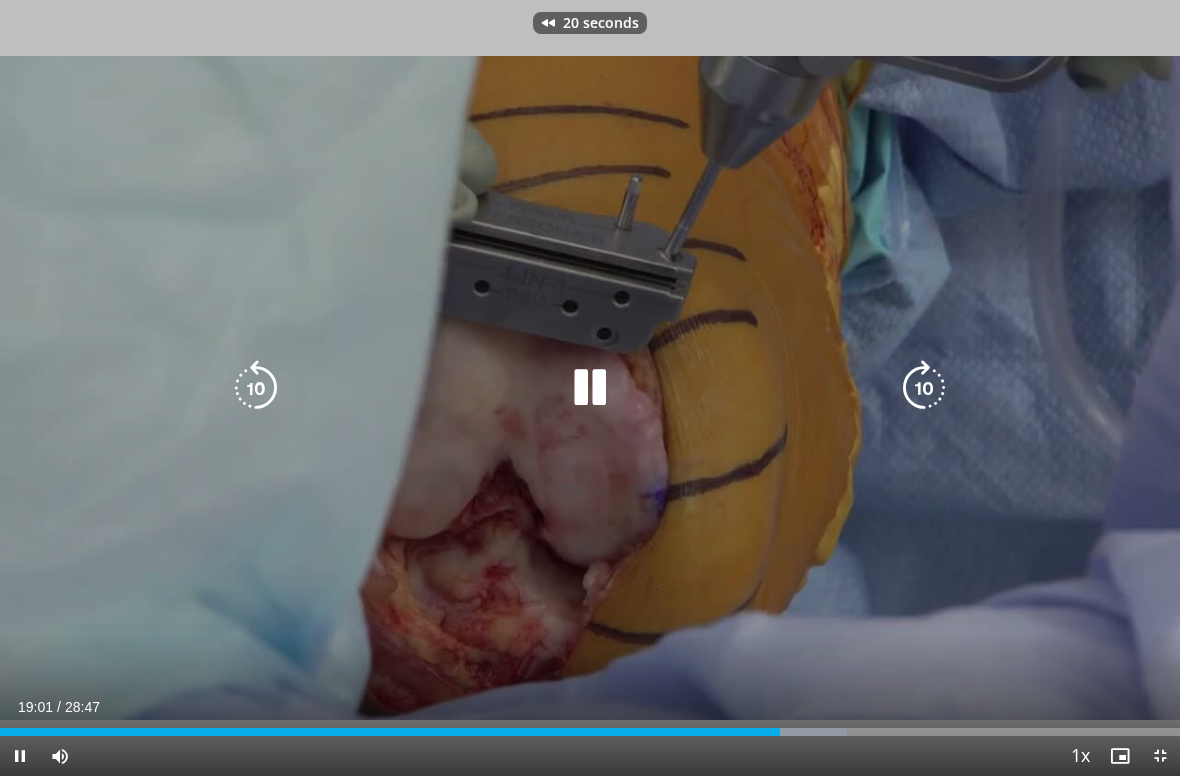 click at bounding box center [256, 388] 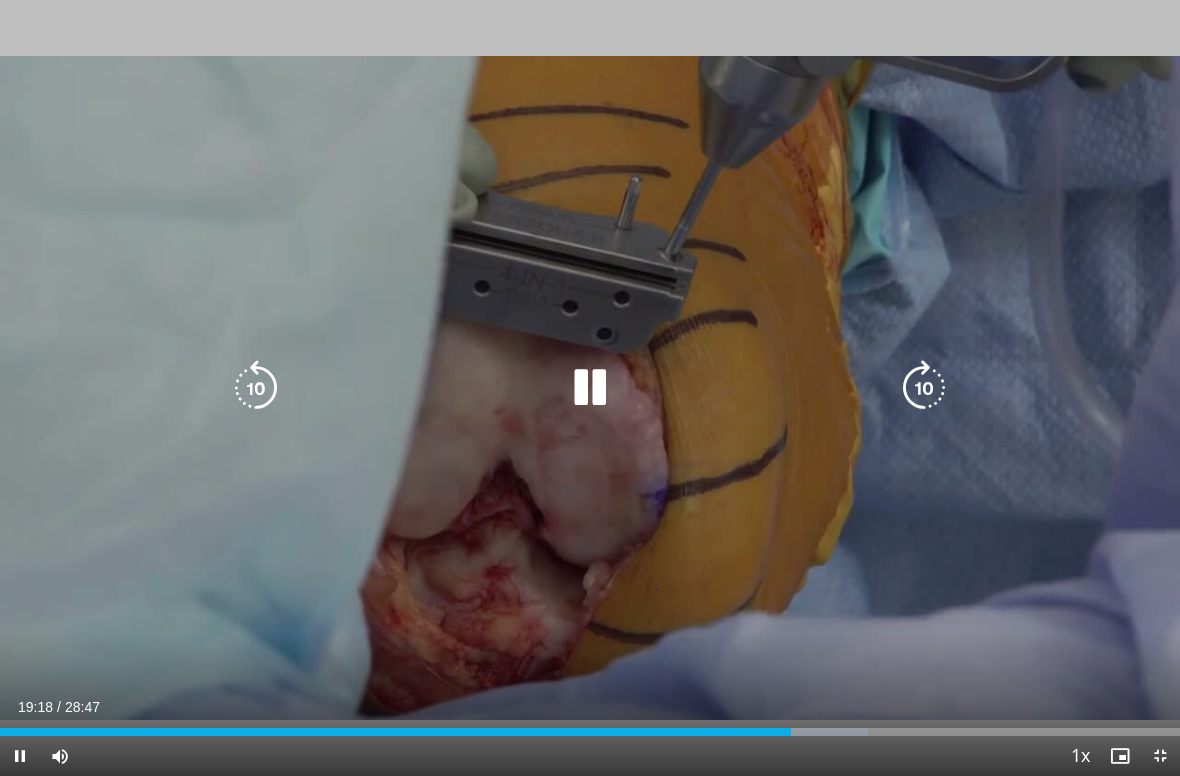 click at bounding box center [256, 388] 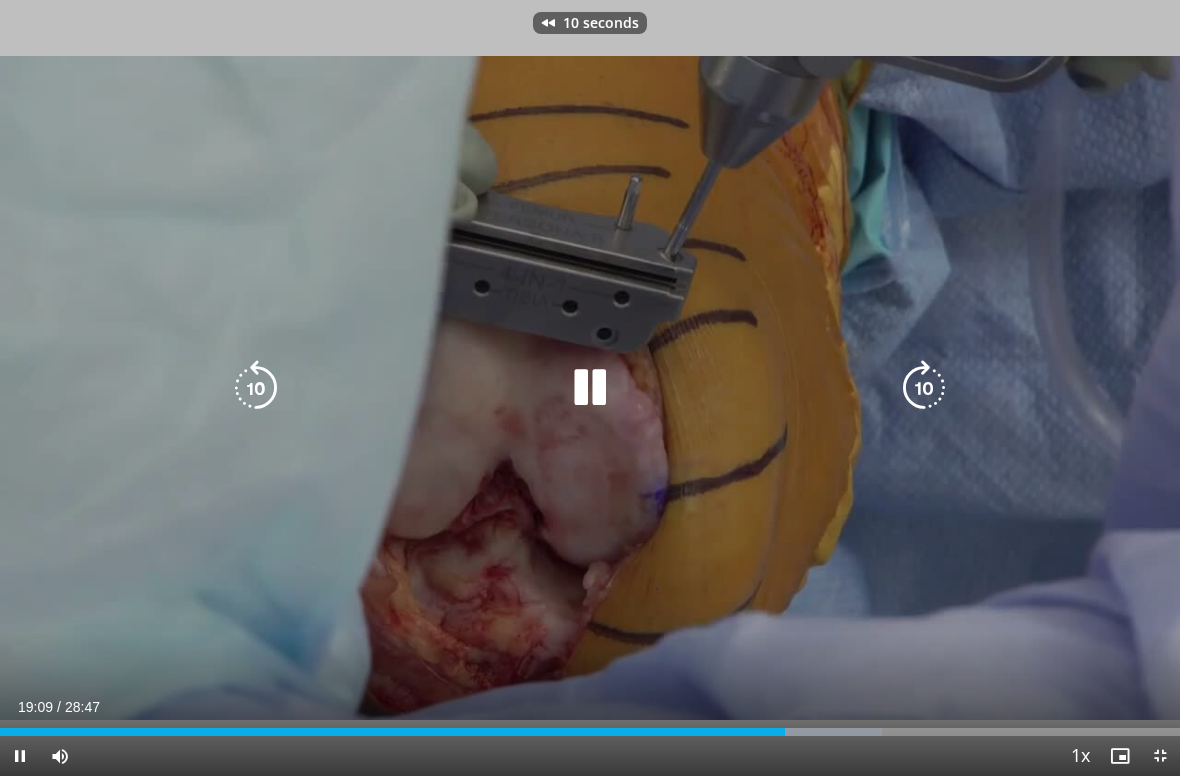 click at bounding box center (256, 388) 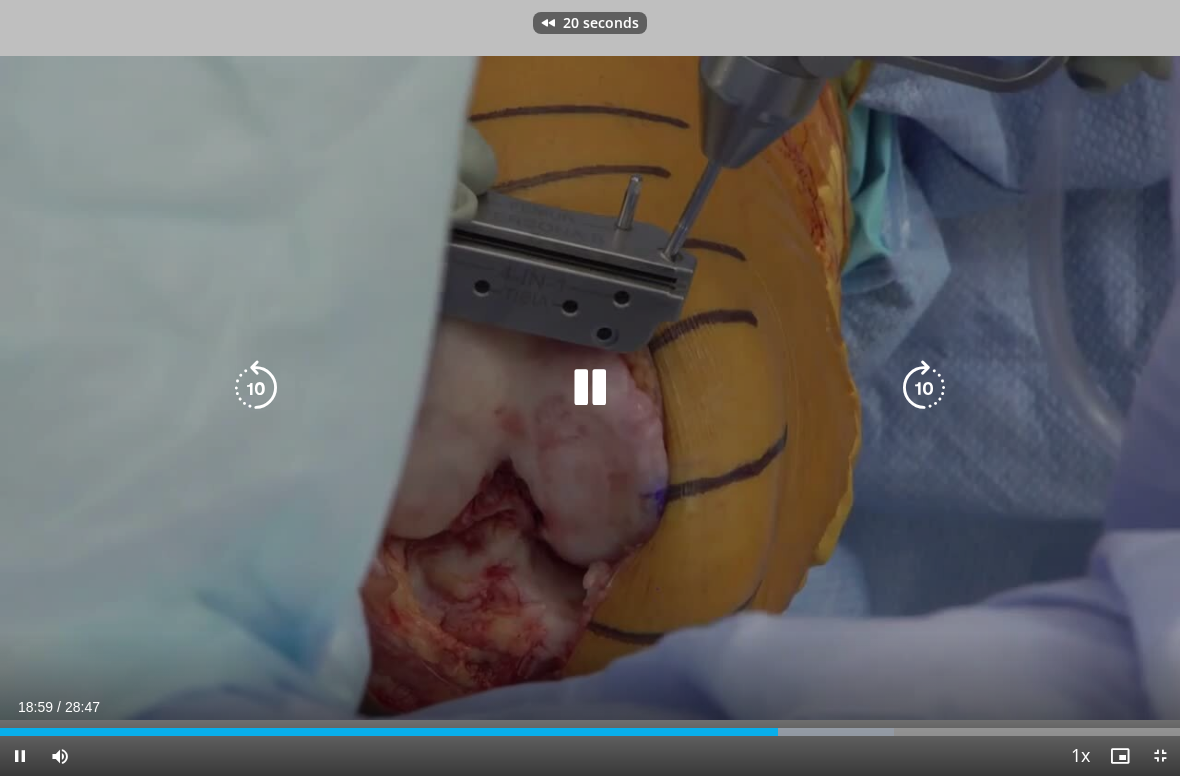 click at bounding box center (256, 388) 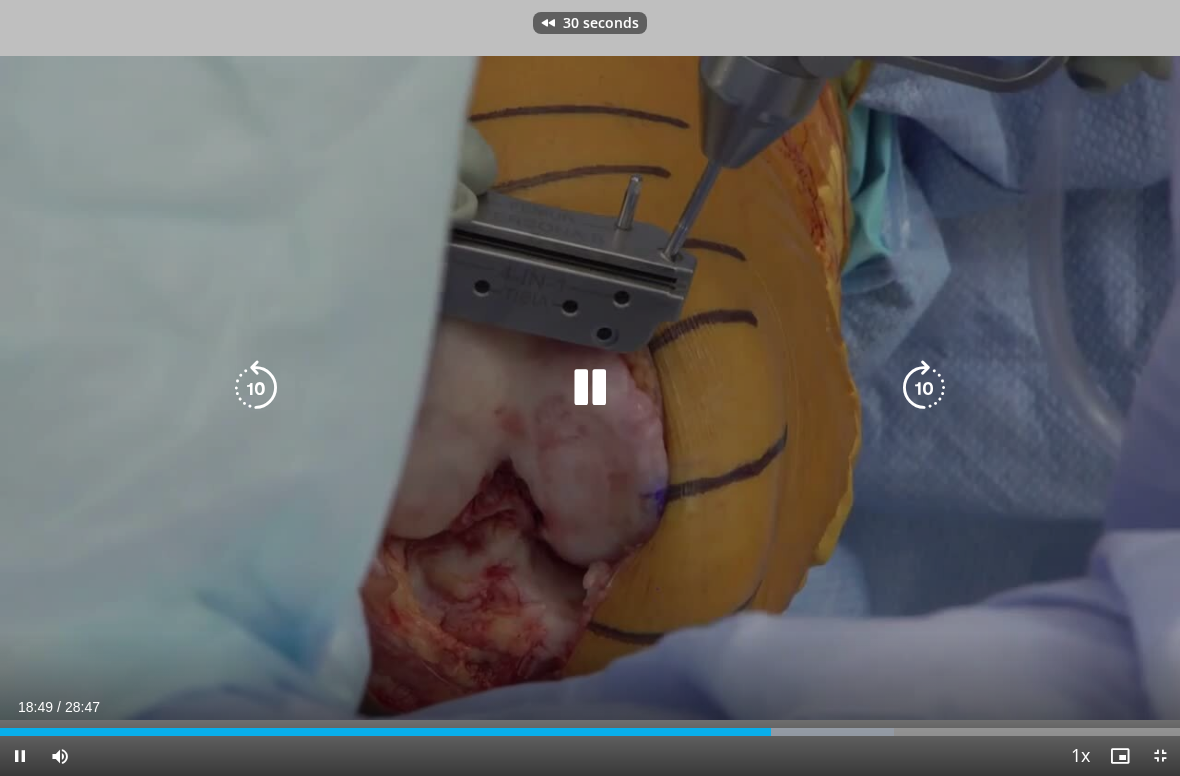 click at bounding box center [256, 388] 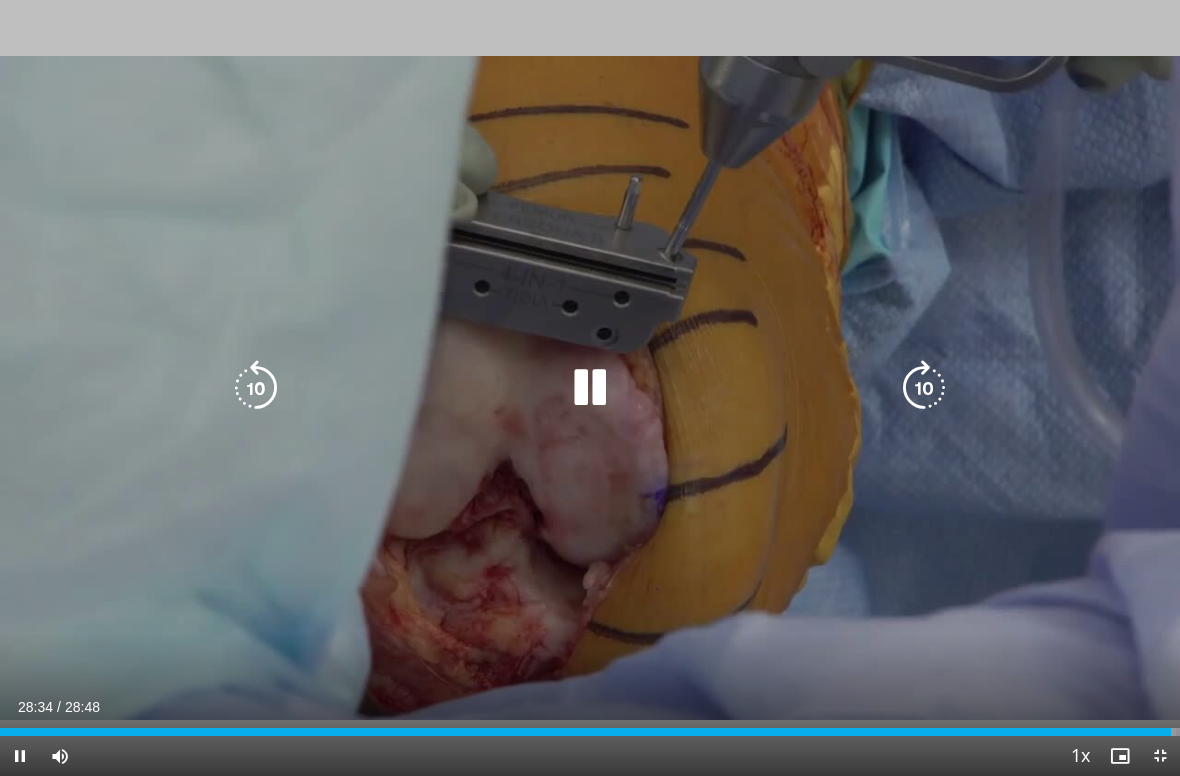 click at bounding box center (590, 388) 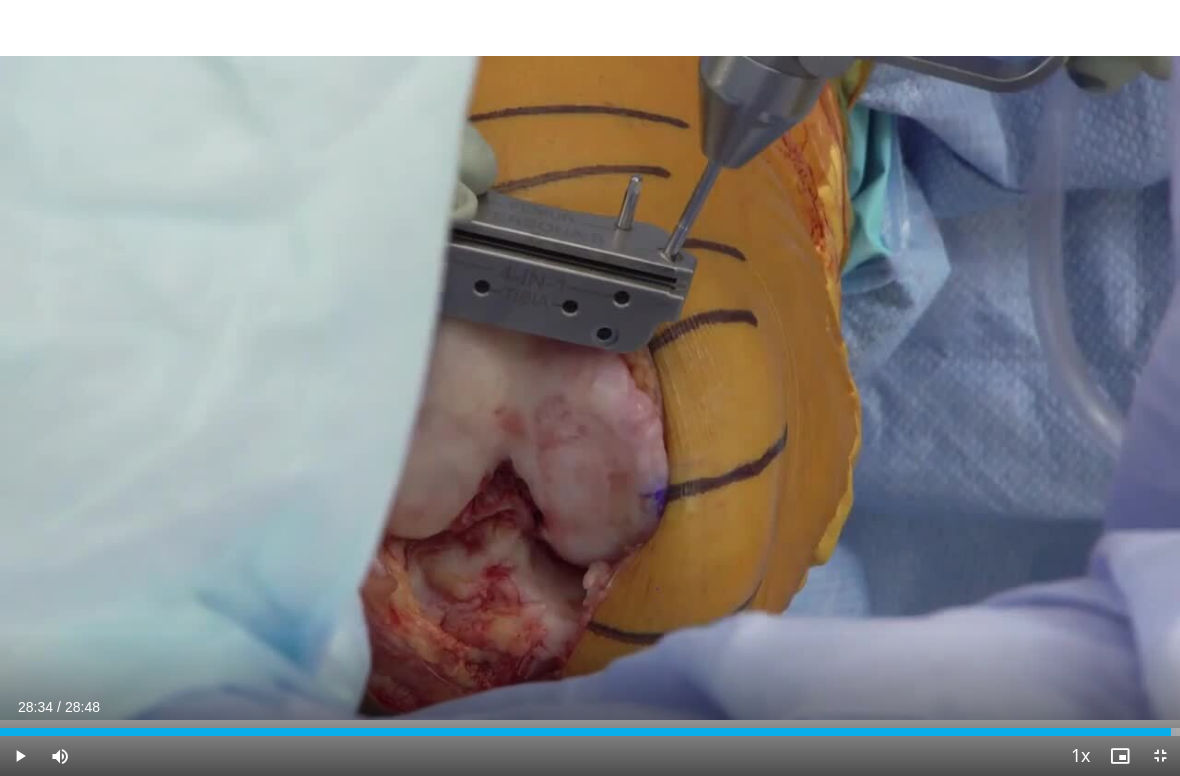 click on "Specialties
Adult & Family Medicine
Allergy, Asthma, Immunology
Anesthesiology
Cardiology
Dental
Dermatology
Endocrinology
Gastroenterology & Hepatology
General Surgery
Hematology & Oncology
Infectious Disease
Nephrology
Neurology
Neurosurgery
Obstetrics & Gynecology
Ophthalmology
Oral Maxillofacial
Orthopaedics
Otolaryngology
Pediatrics
Plastic Surgery
Podiatry
Psychiatry
Pulmonology
Radiation Oncology
Radiology
Rheumatology
Urology
Videos" at bounding box center (590, 388) 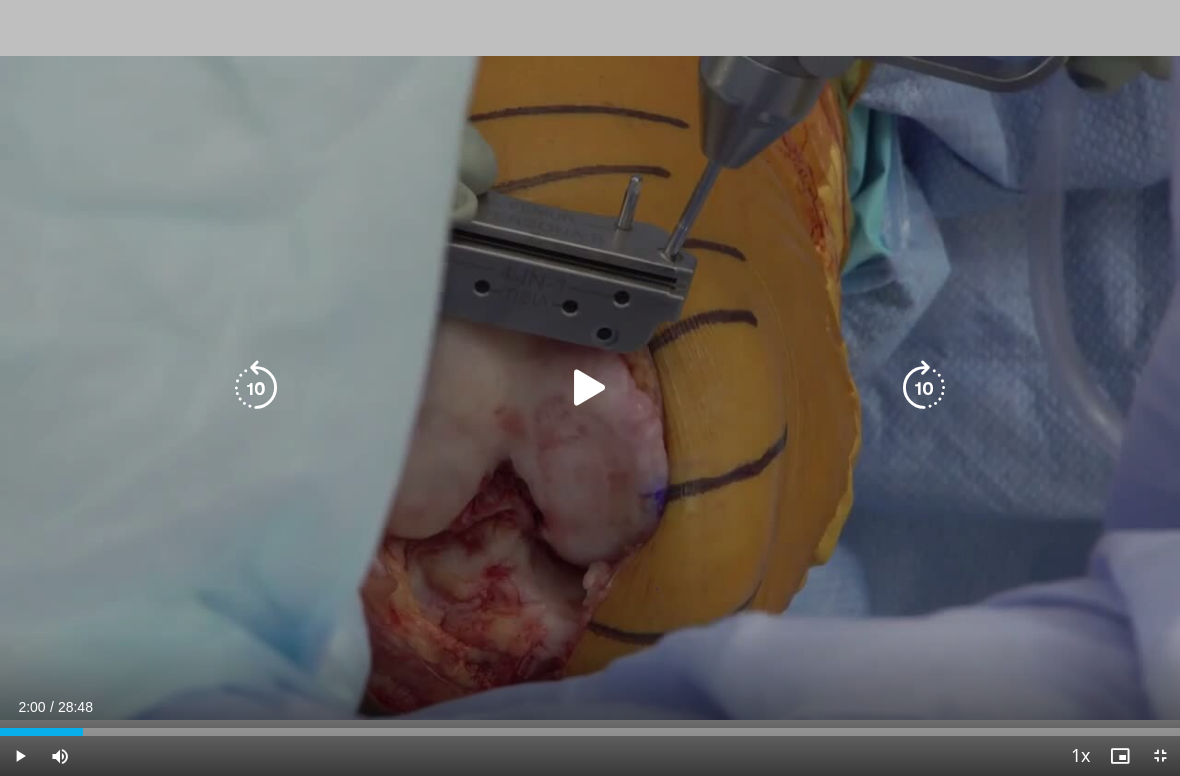 click at bounding box center [590, 388] 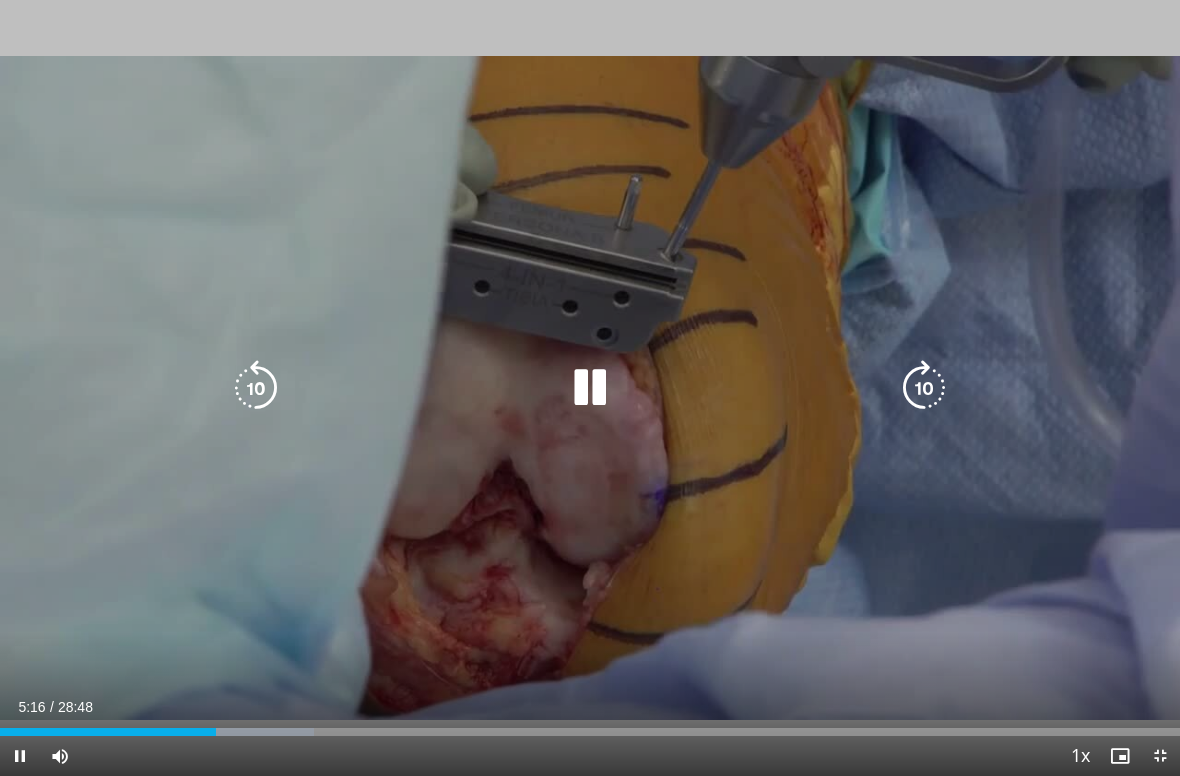 click at bounding box center (590, 388) 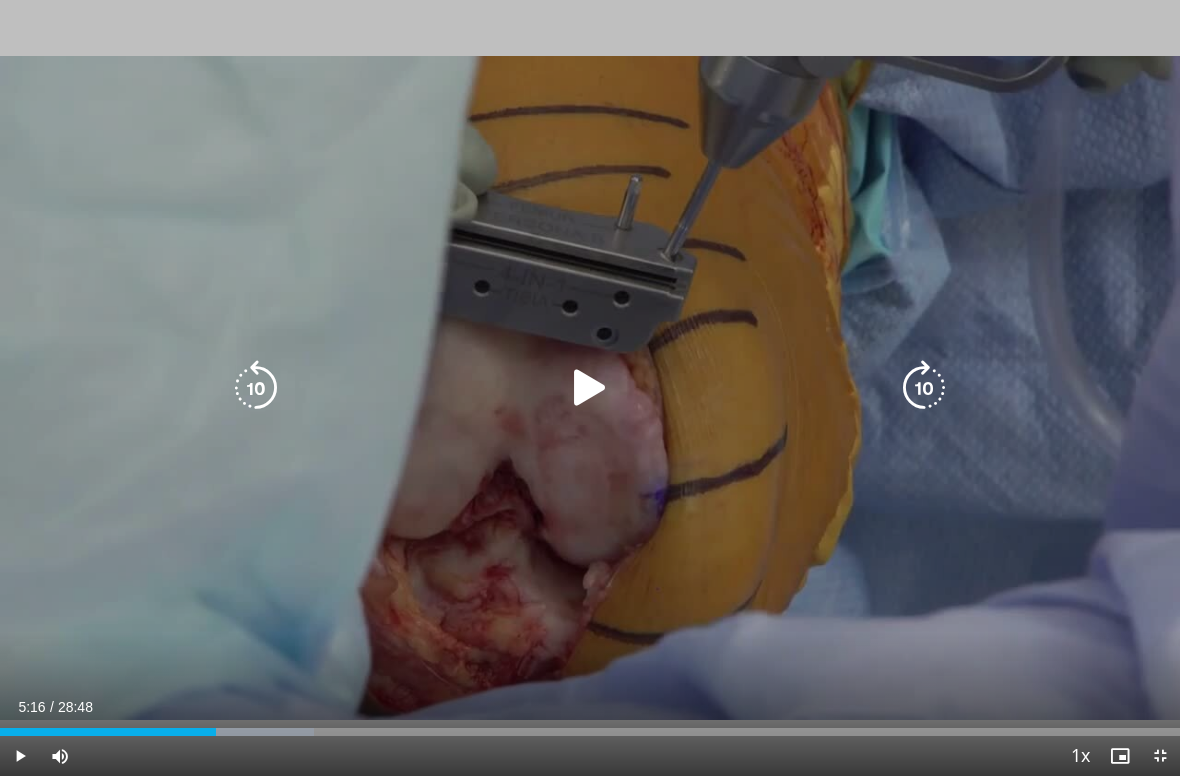 click at bounding box center [590, 388] 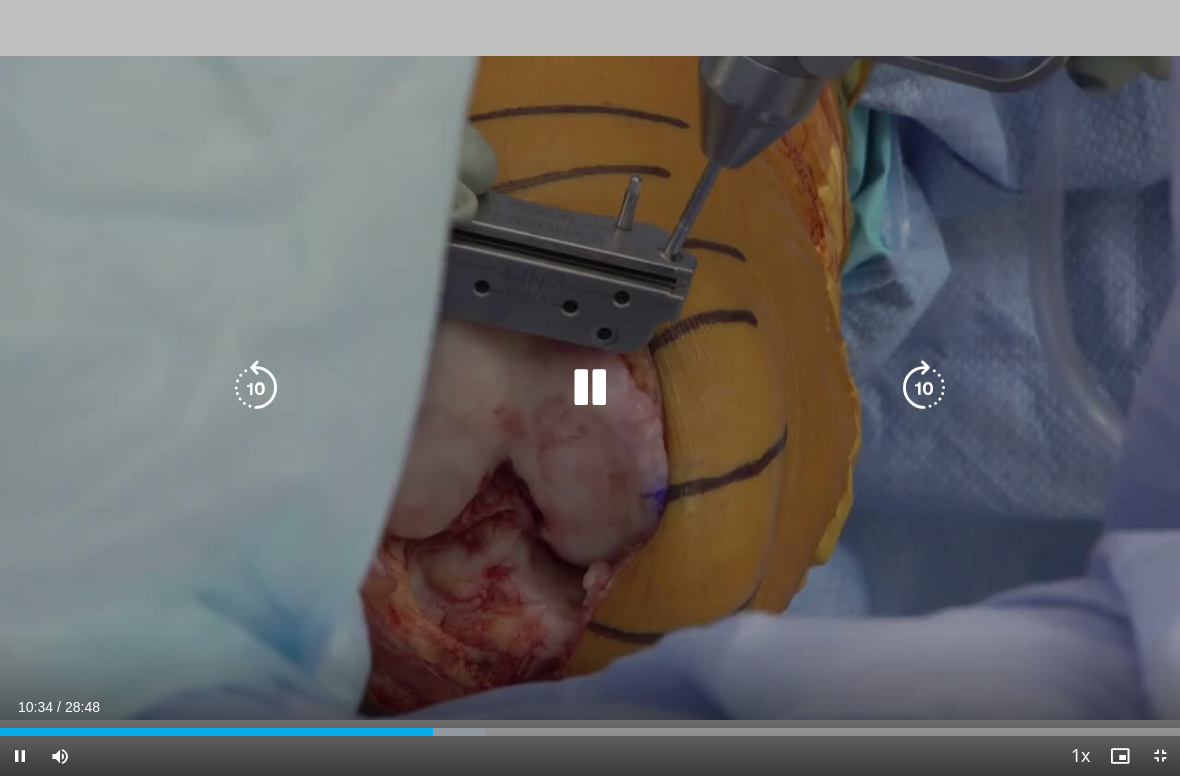 click at bounding box center (590, 388) 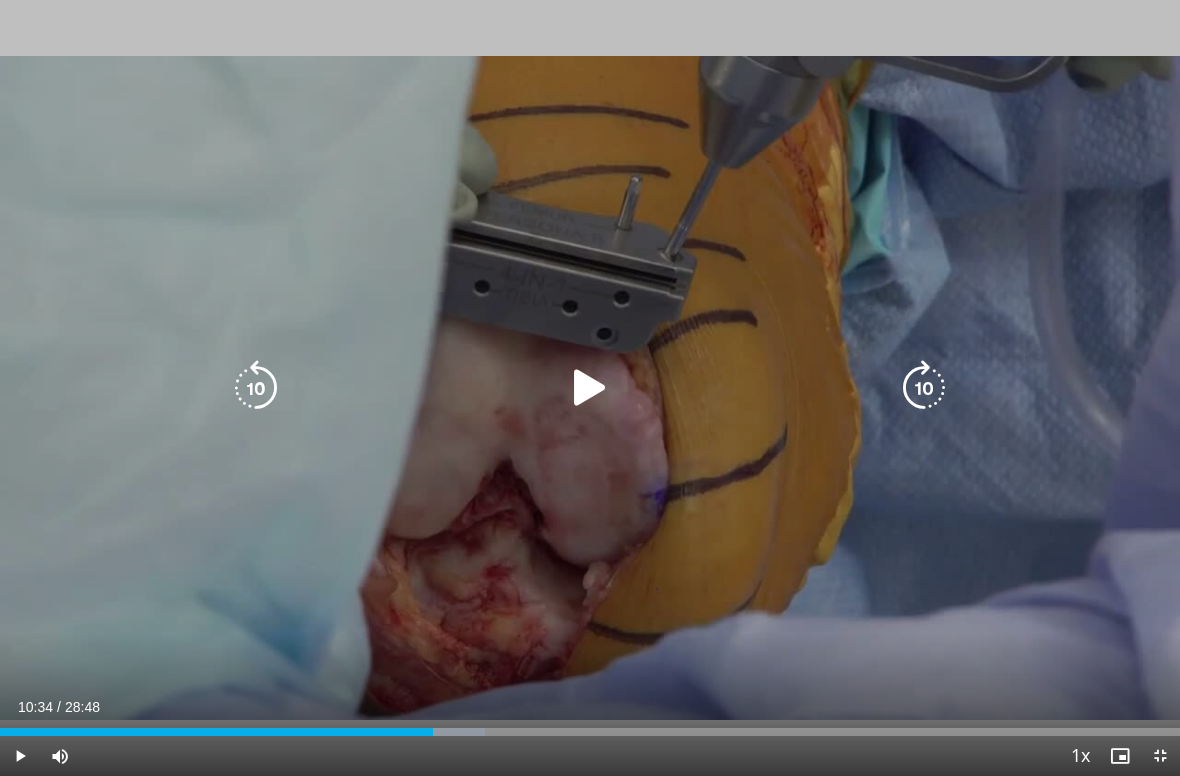 click at bounding box center (256, 388) 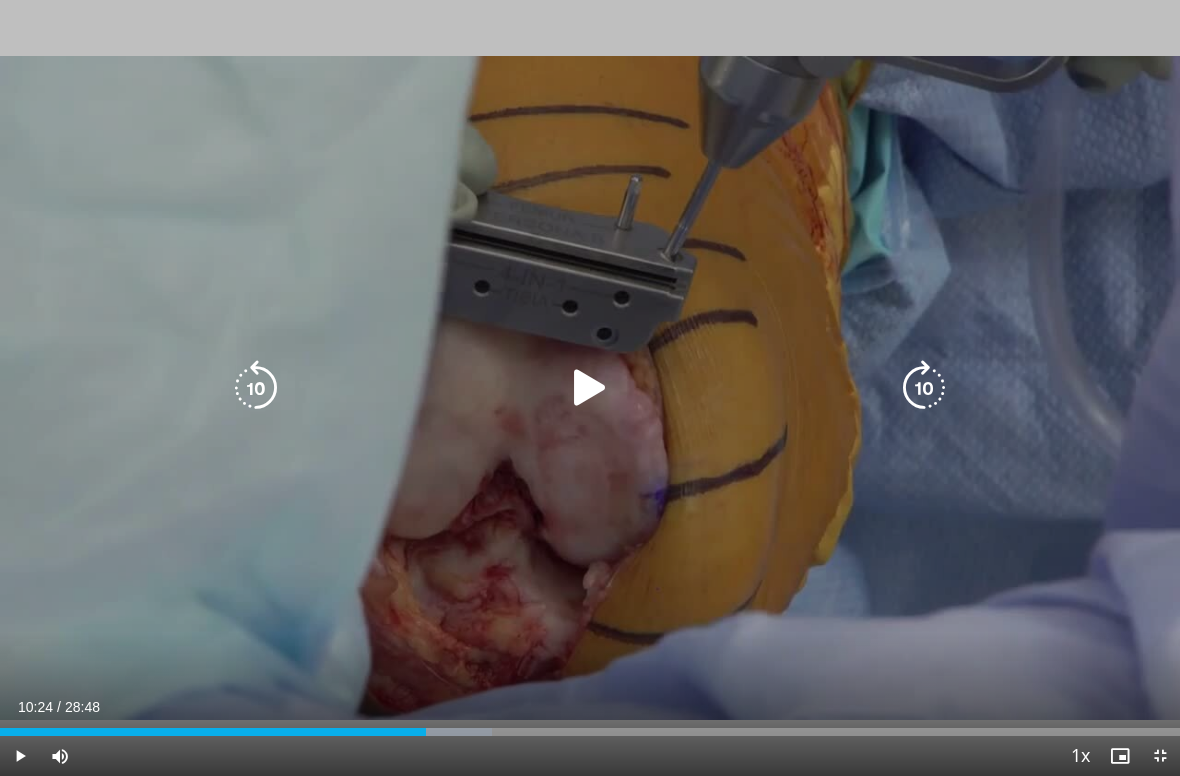 click at bounding box center (590, 388) 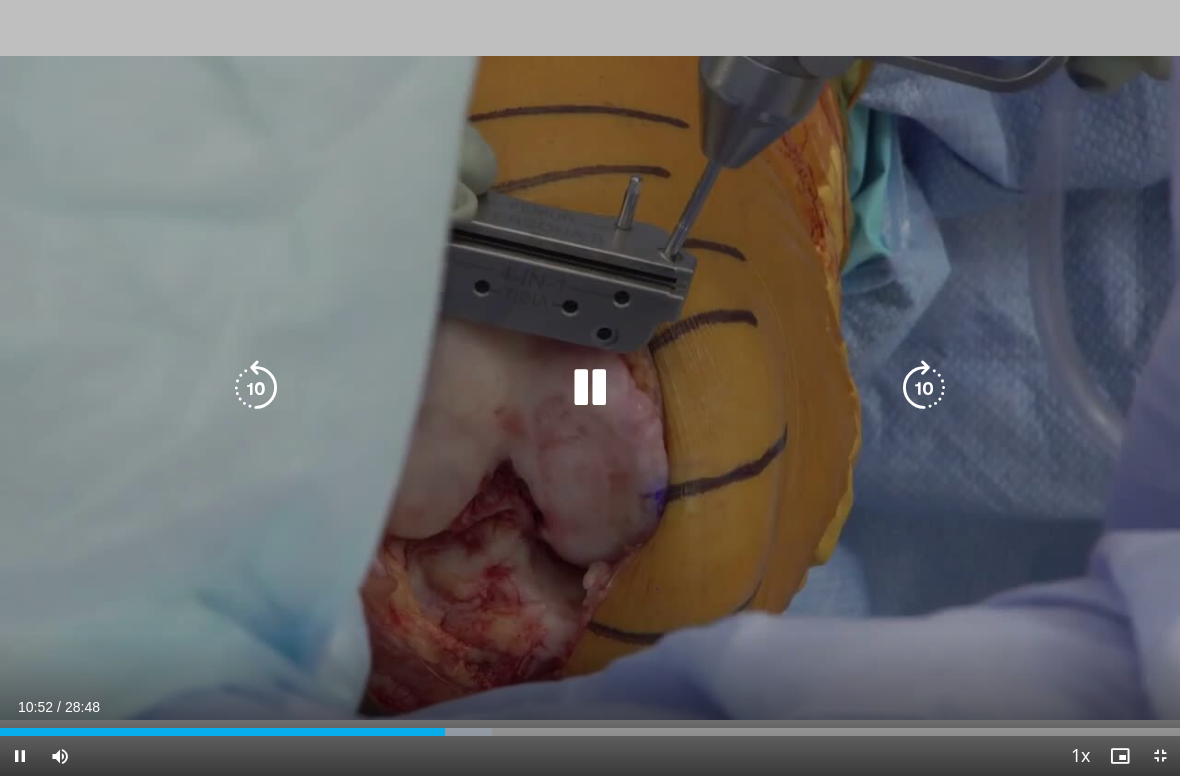 click at bounding box center (256, 388) 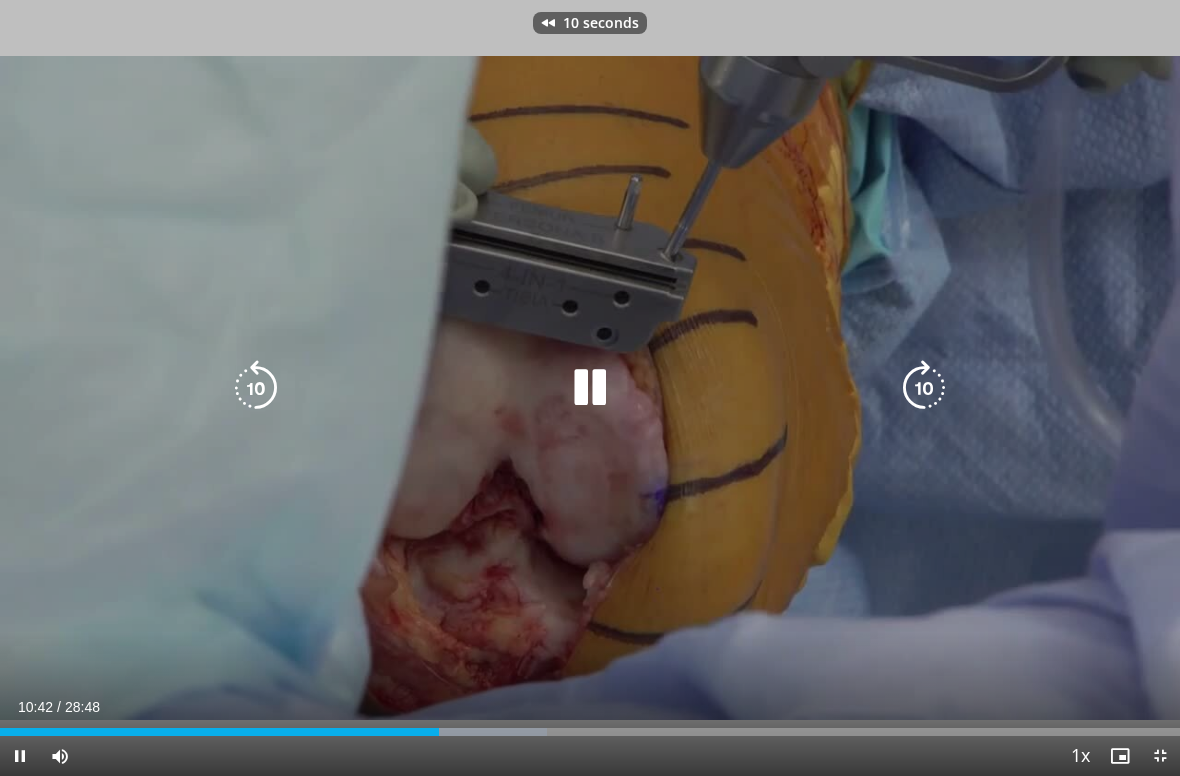 click at bounding box center (256, 388) 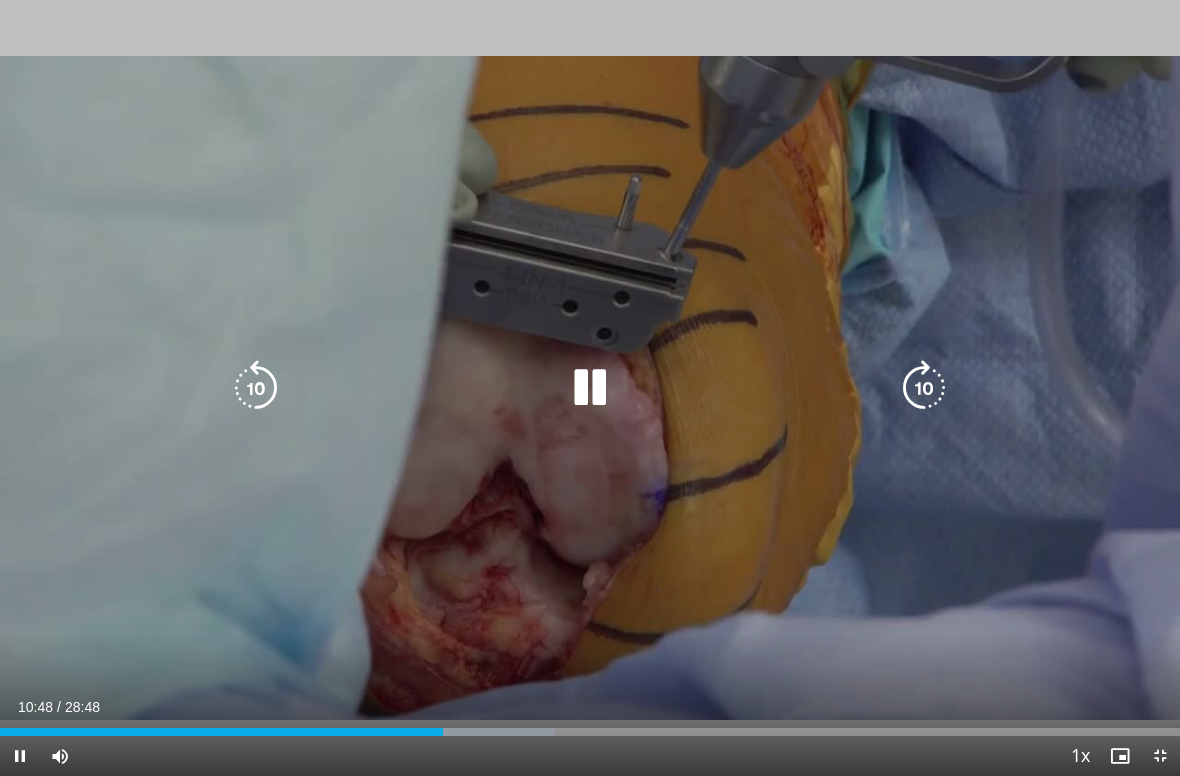 click at bounding box center [256, 388] 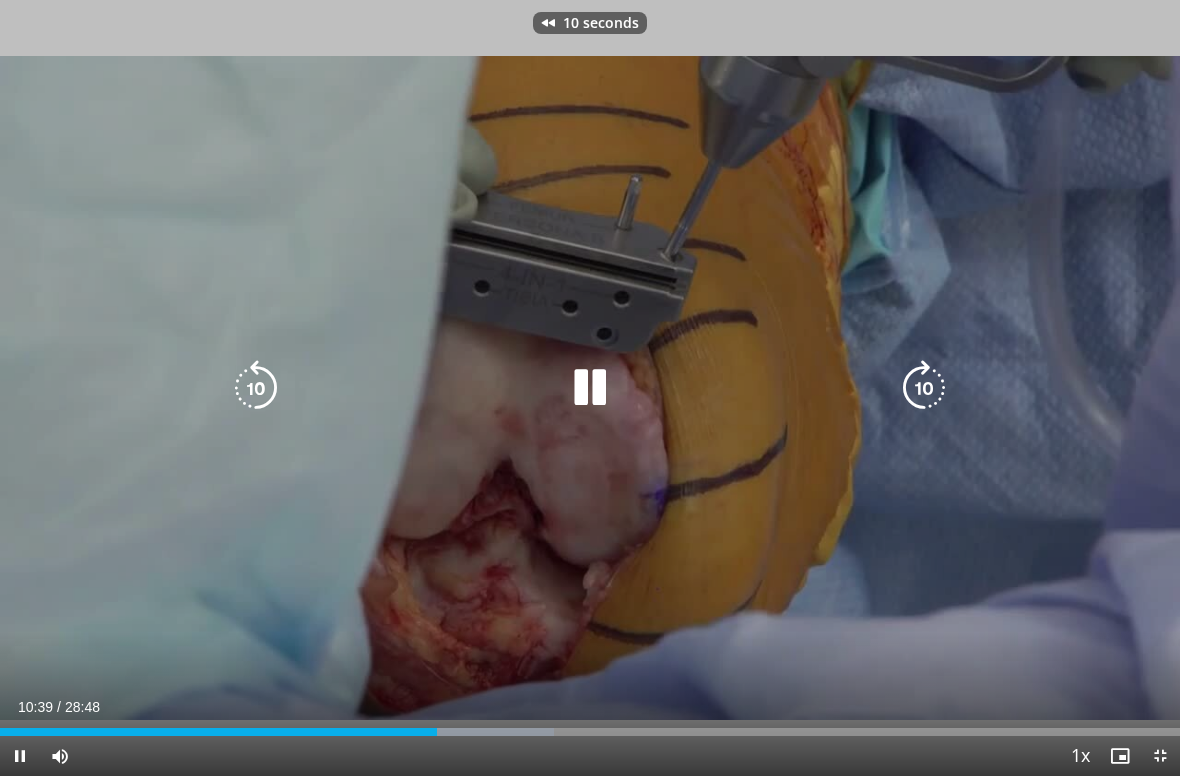 click at bounding box center (256, 388) 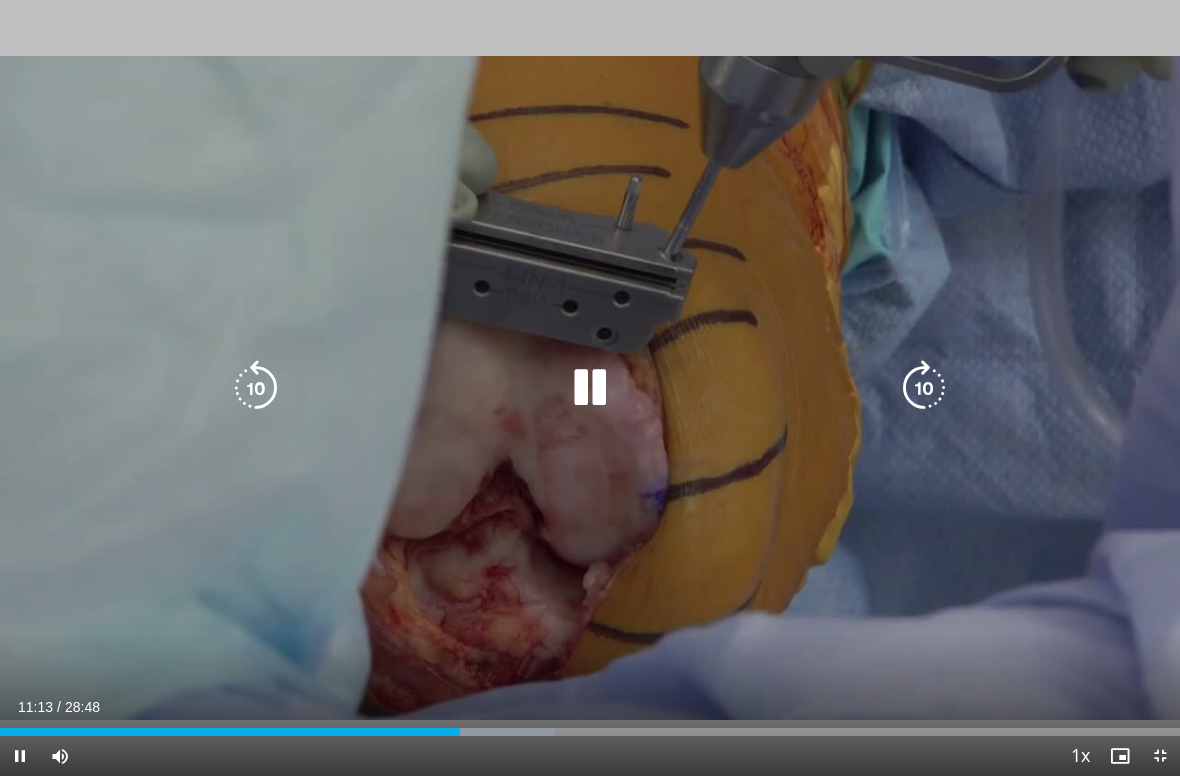 click at bounding box center (590, 388) 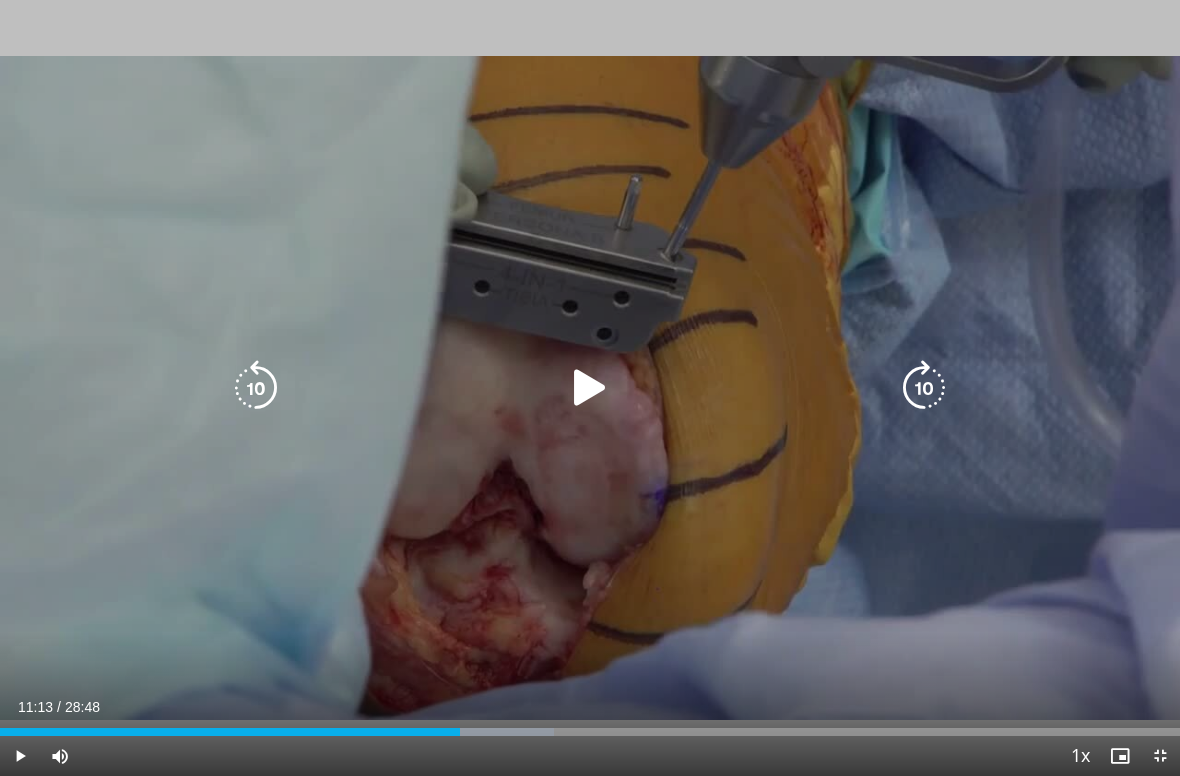 click at bounding box center (590, 388) 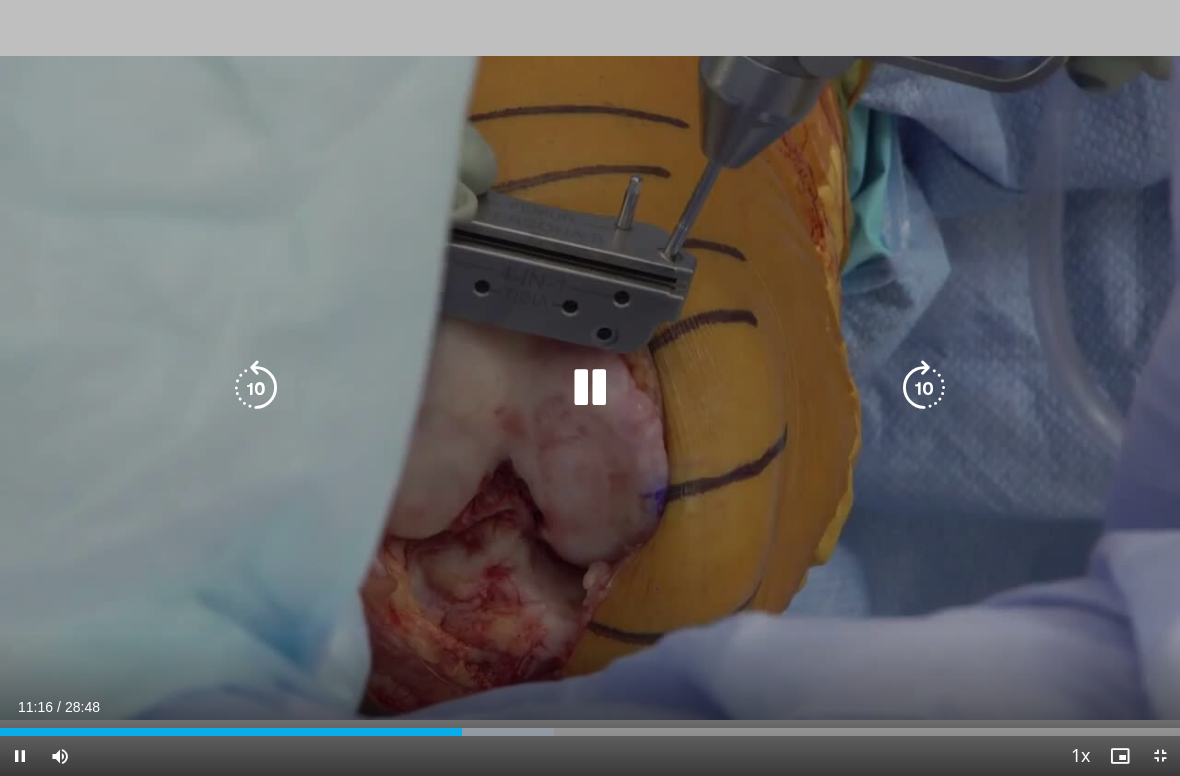 click at bounding box center (256, 388) 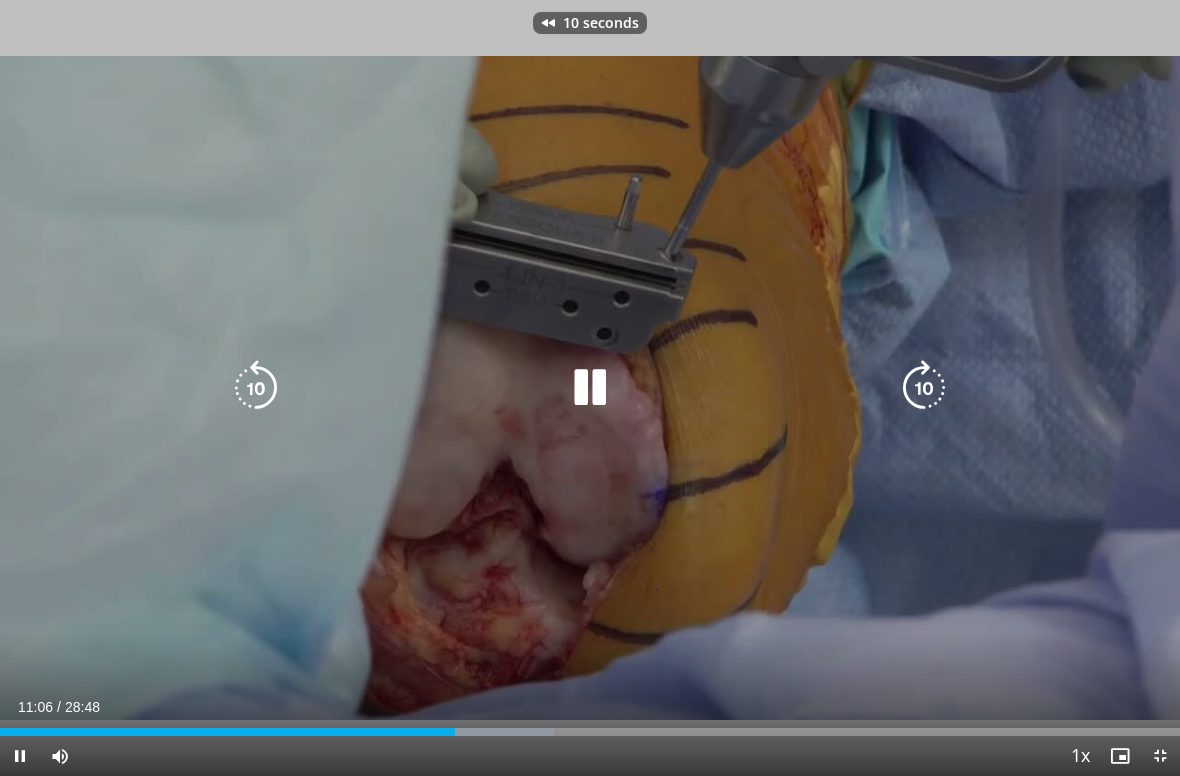 click at bounding box center (256, 388) 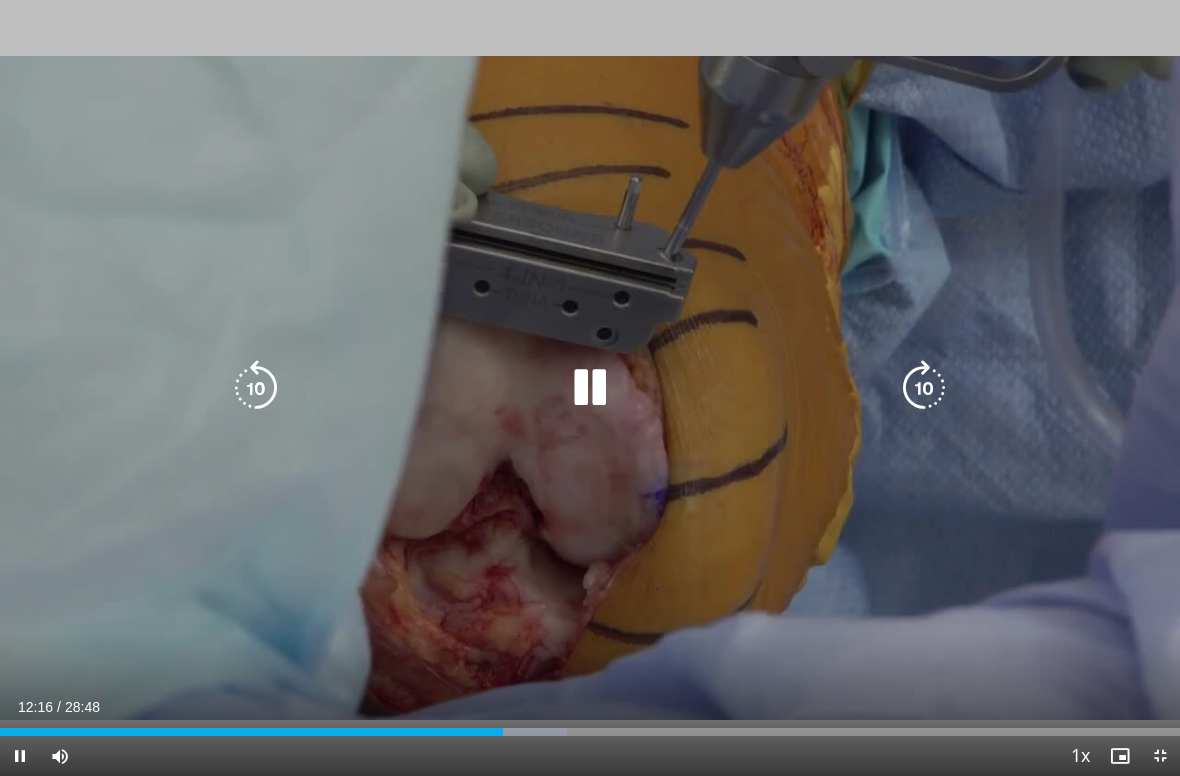 click at bounding box center (256, 388) 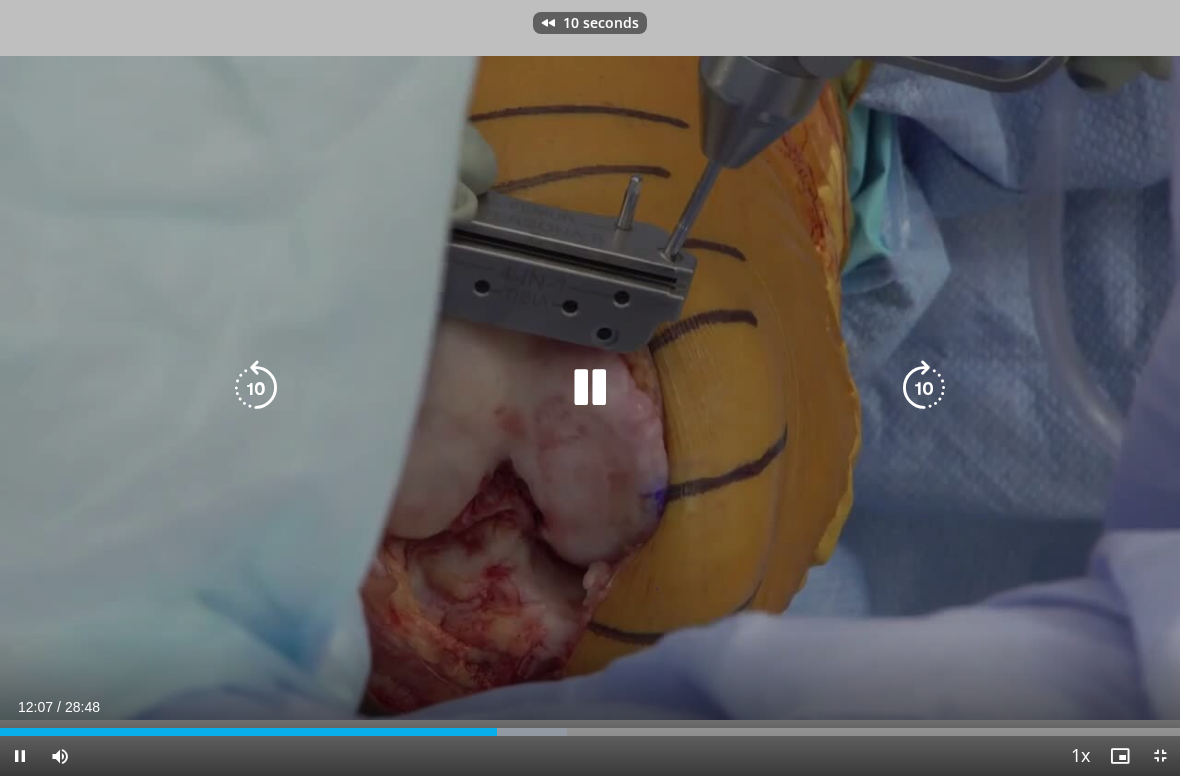 click at bounding box center (256, 388) 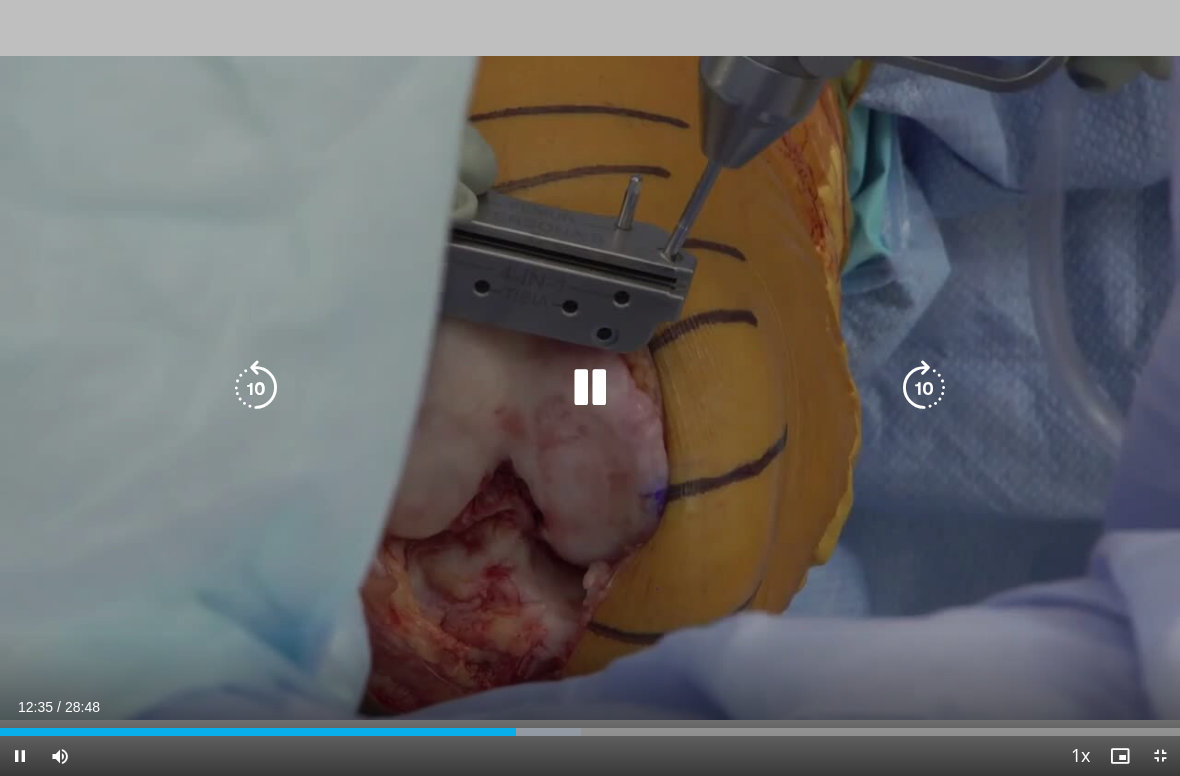 click at bounding box center (590, 388) 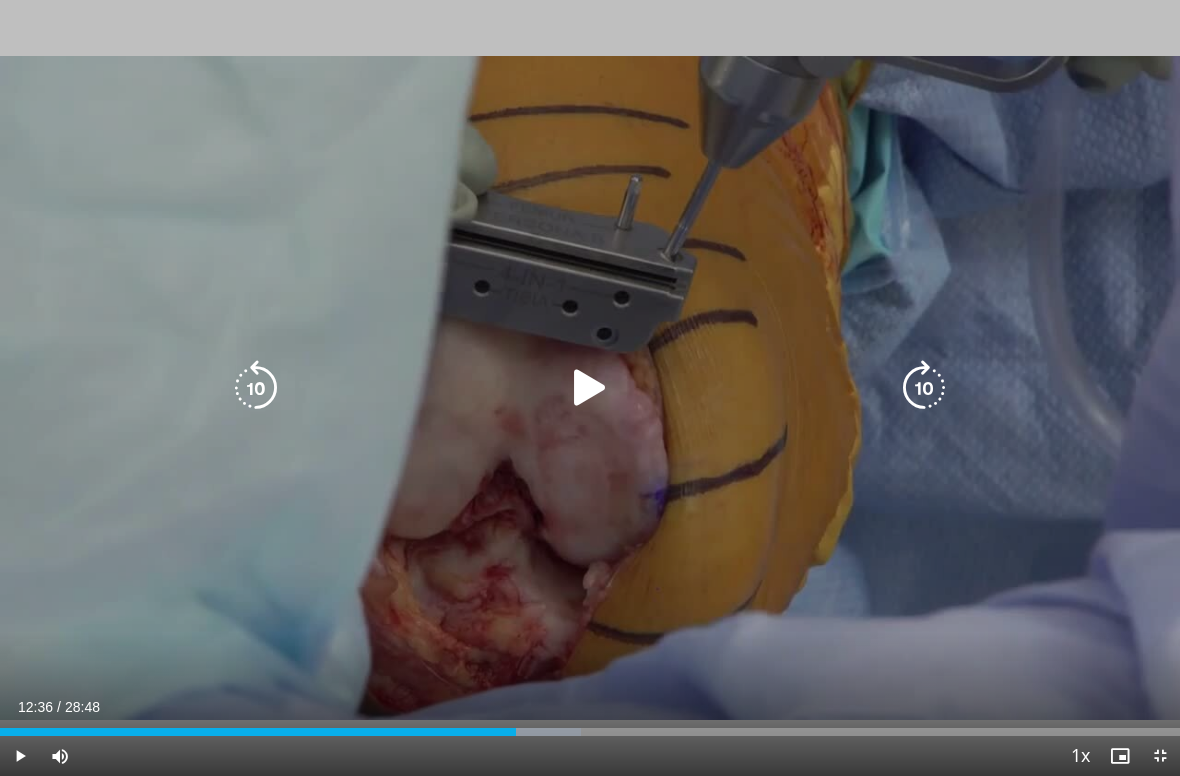 click at bounding box center (590, 388) 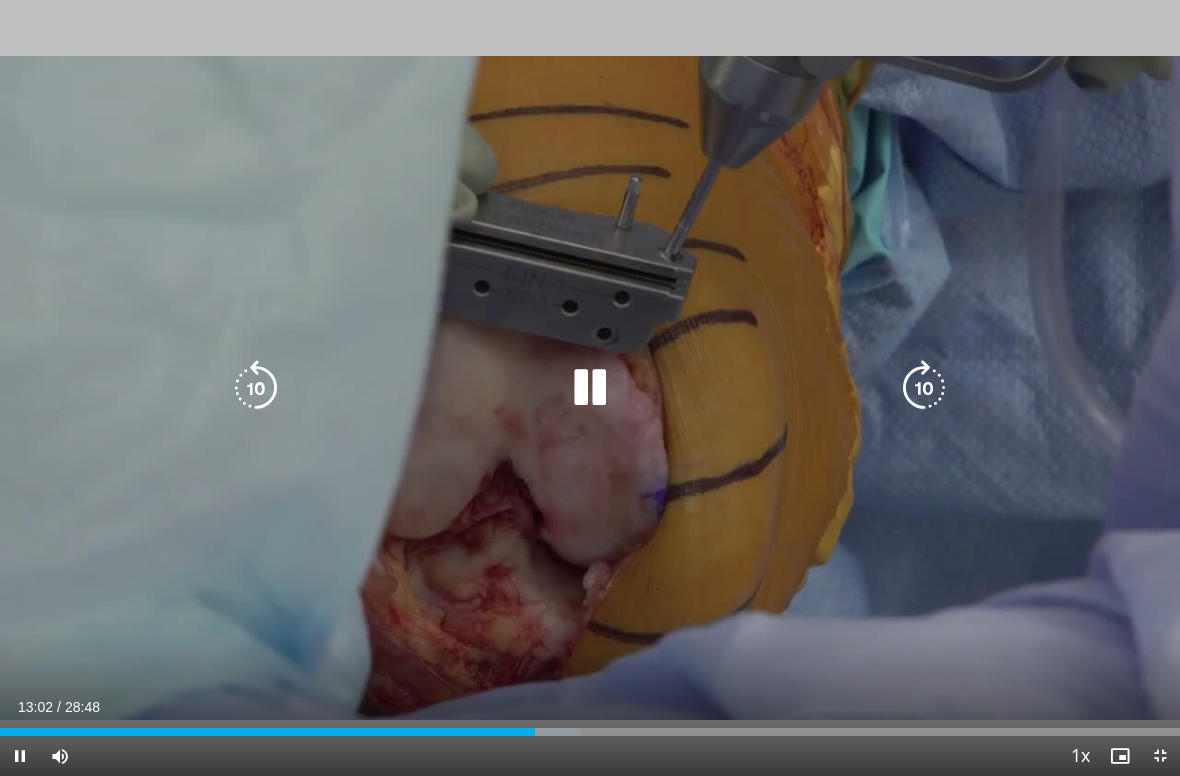 click at bounding box center [590, 388] 